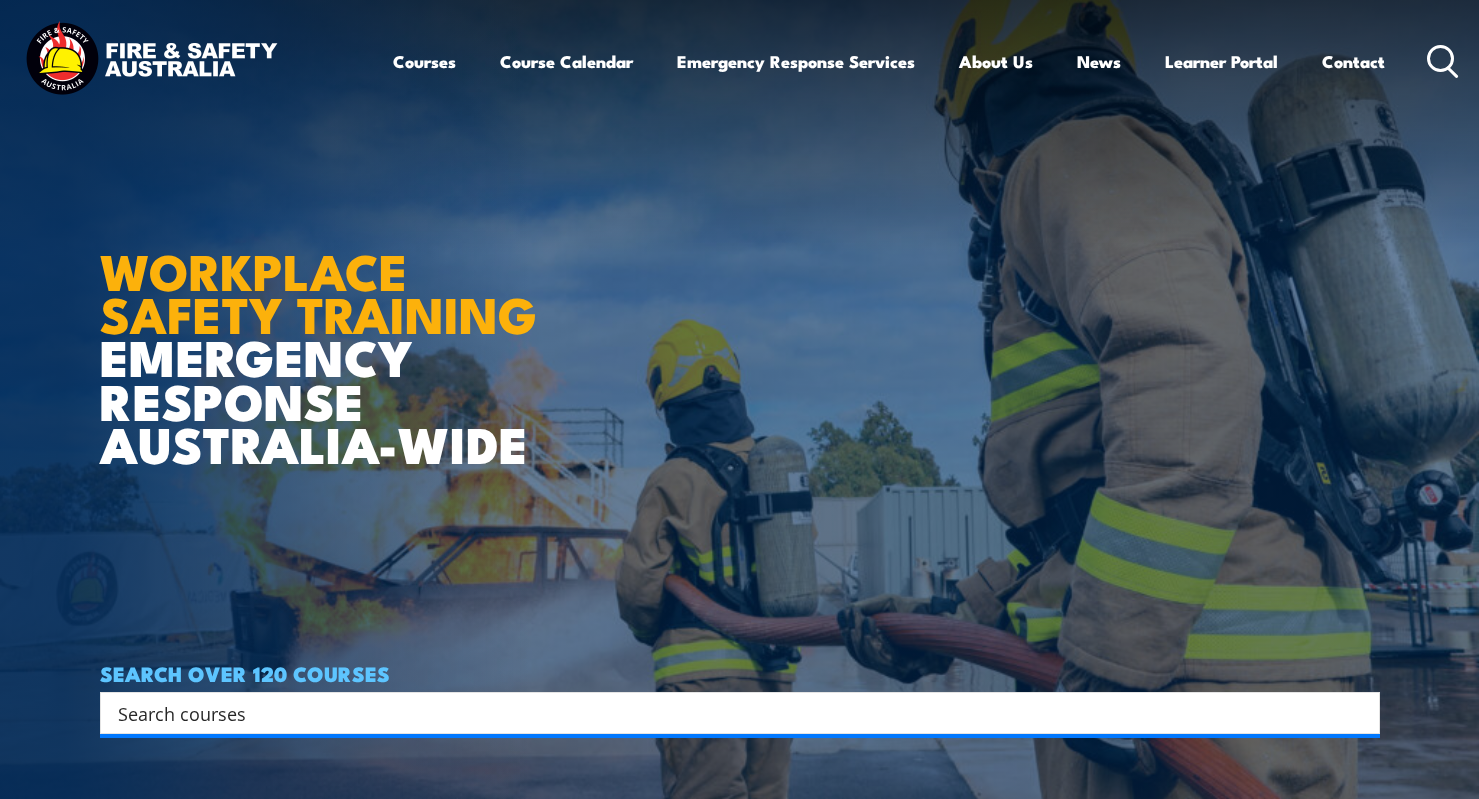scroll, scrollTop: 0, scrollLeft: 0, axis: both 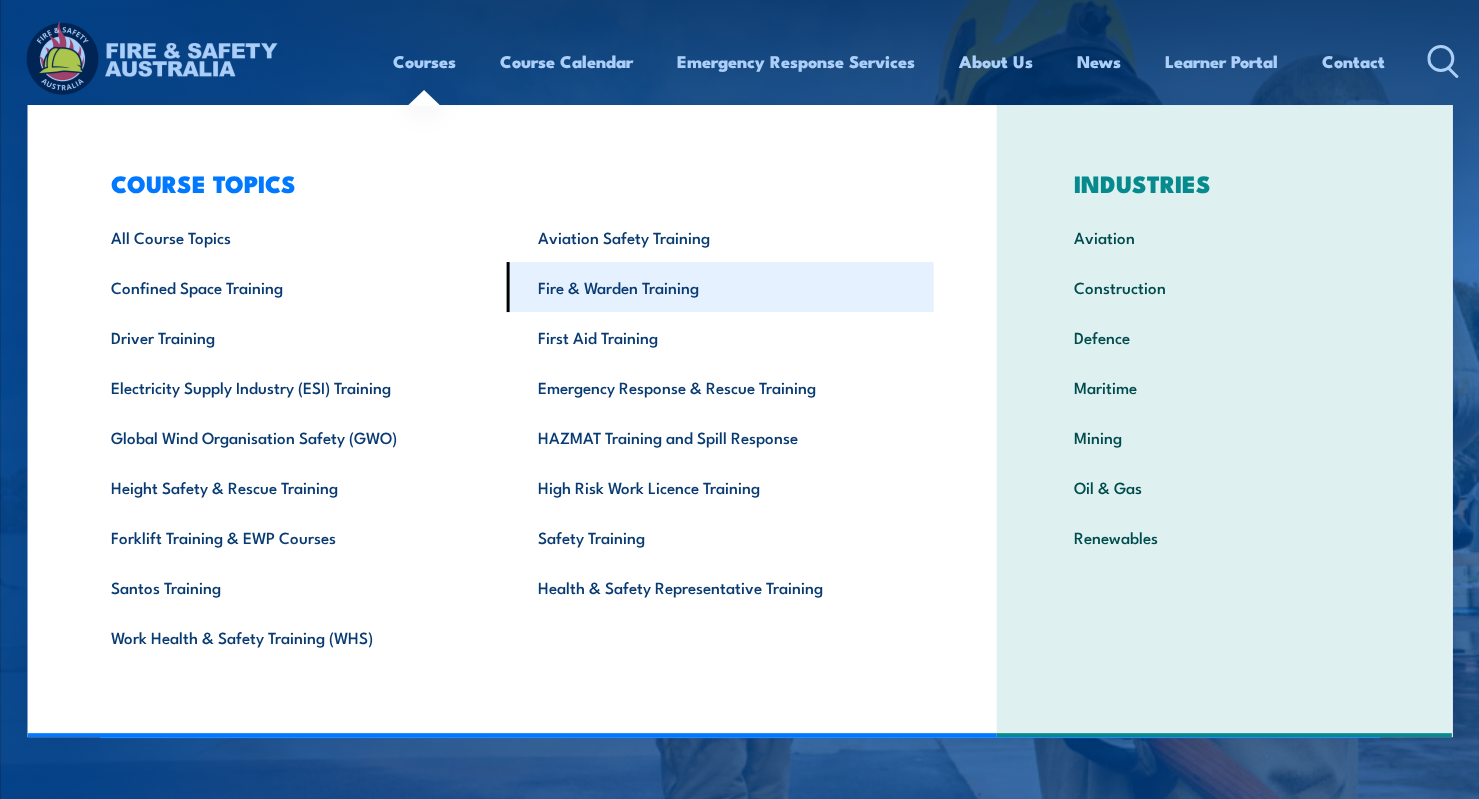 click on "Fire & Warden Training" at bounding box center [720, 287] 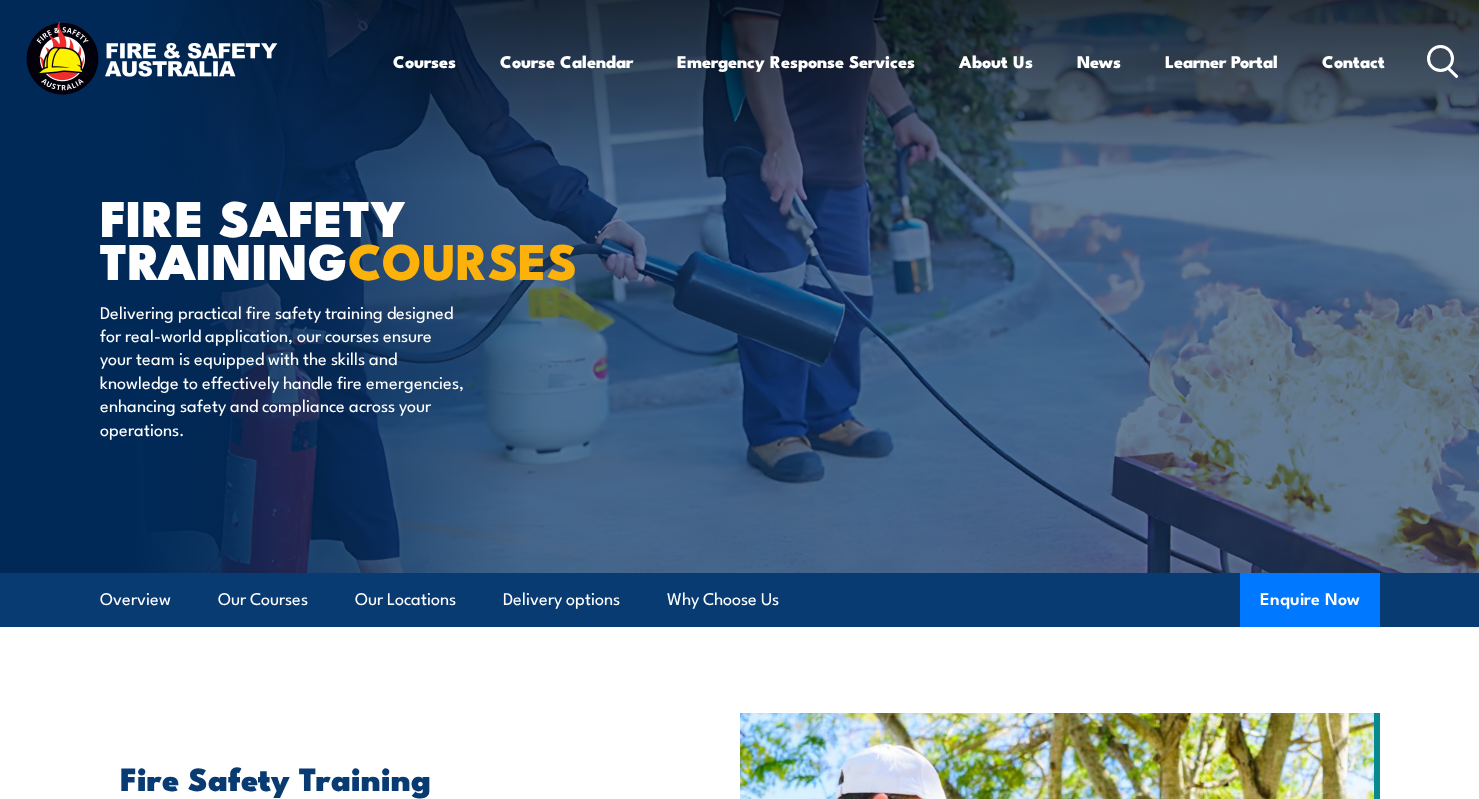 scroll, scrollTop: 0, scrollLeft: 0, axis: both 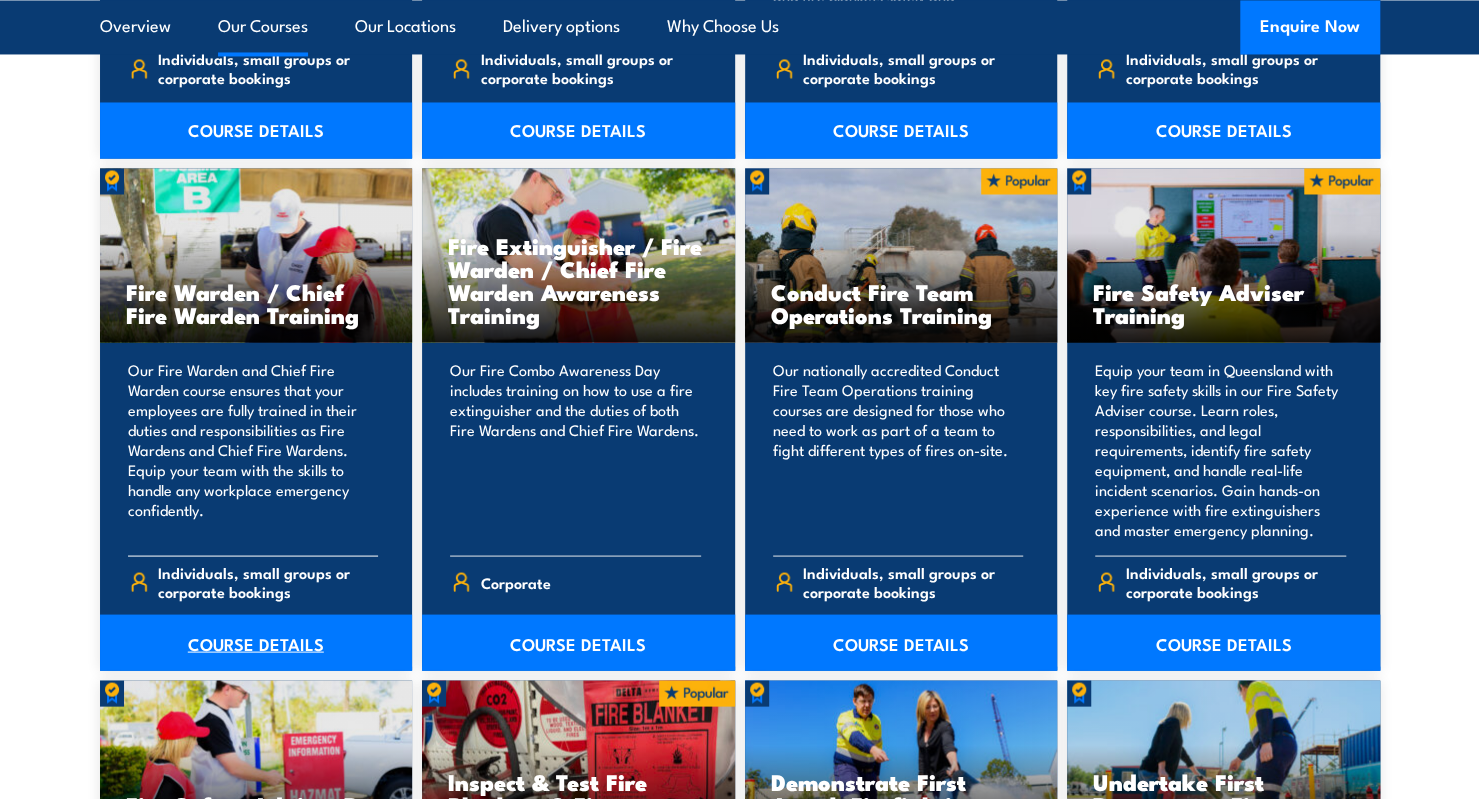 click on "COURSE DETAILS" at bounding box center (256, 642) 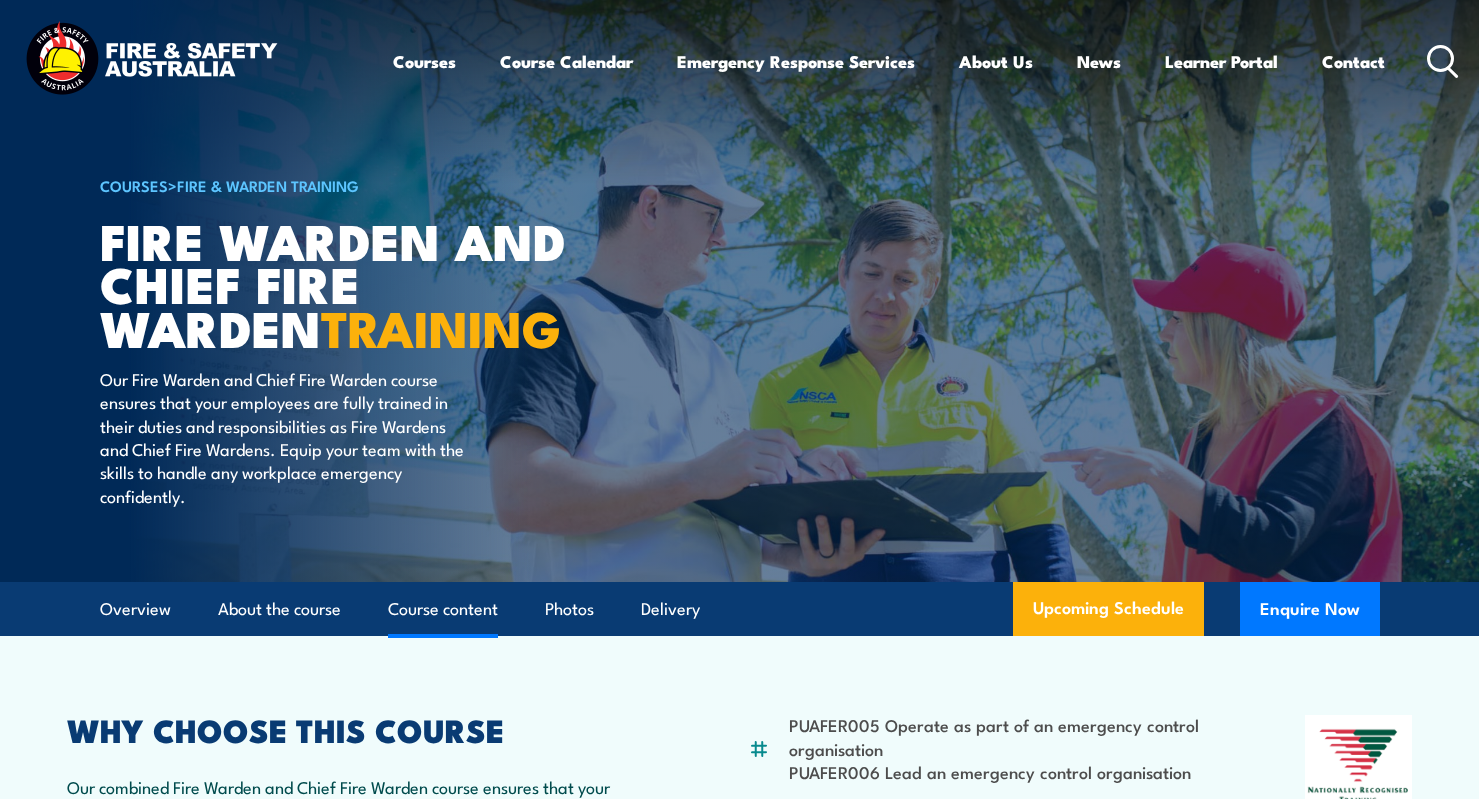 scroll, scrollTop: 0, scrollLeft: 0, axis: both 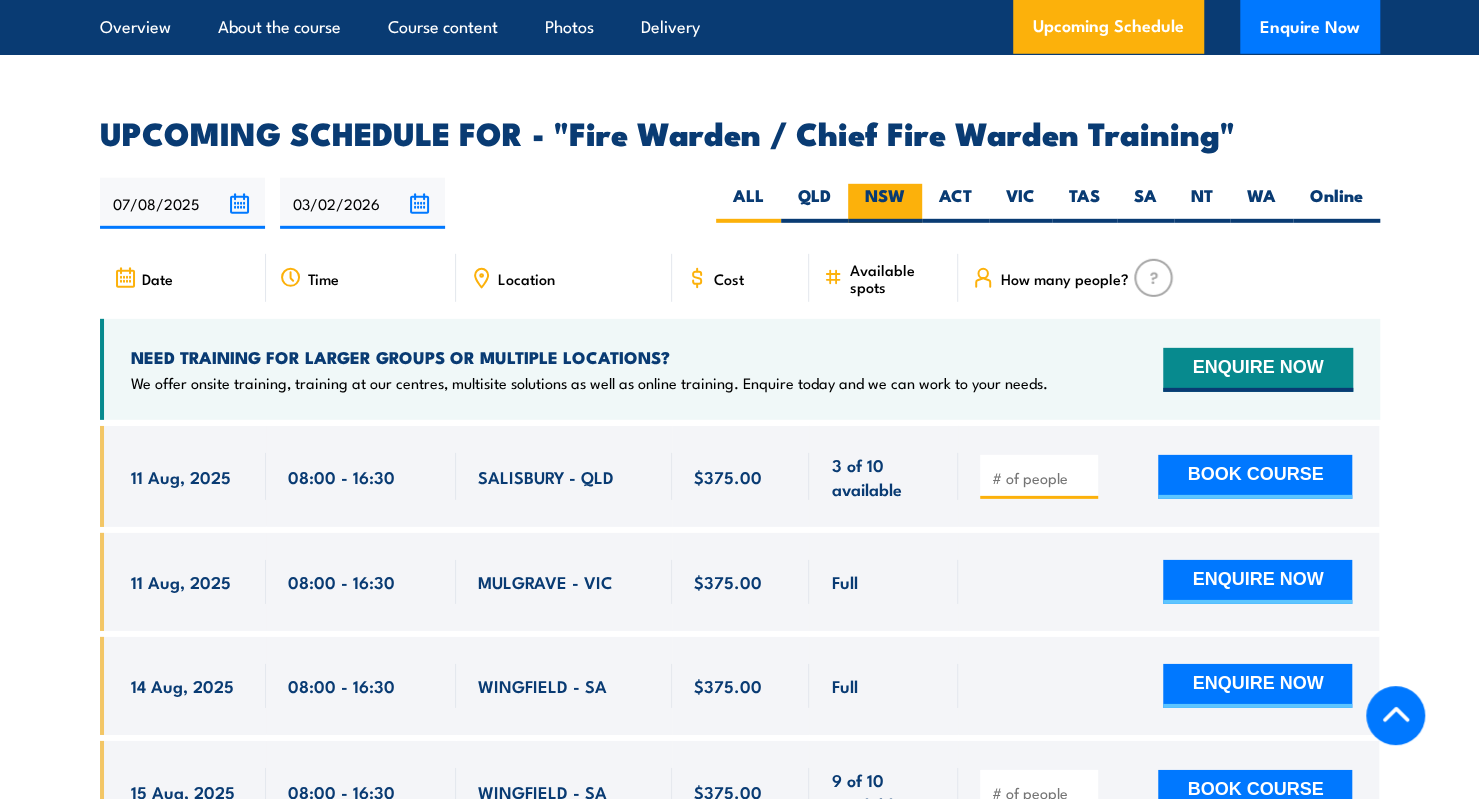click on "NSW" at bounding box center (885, 203) 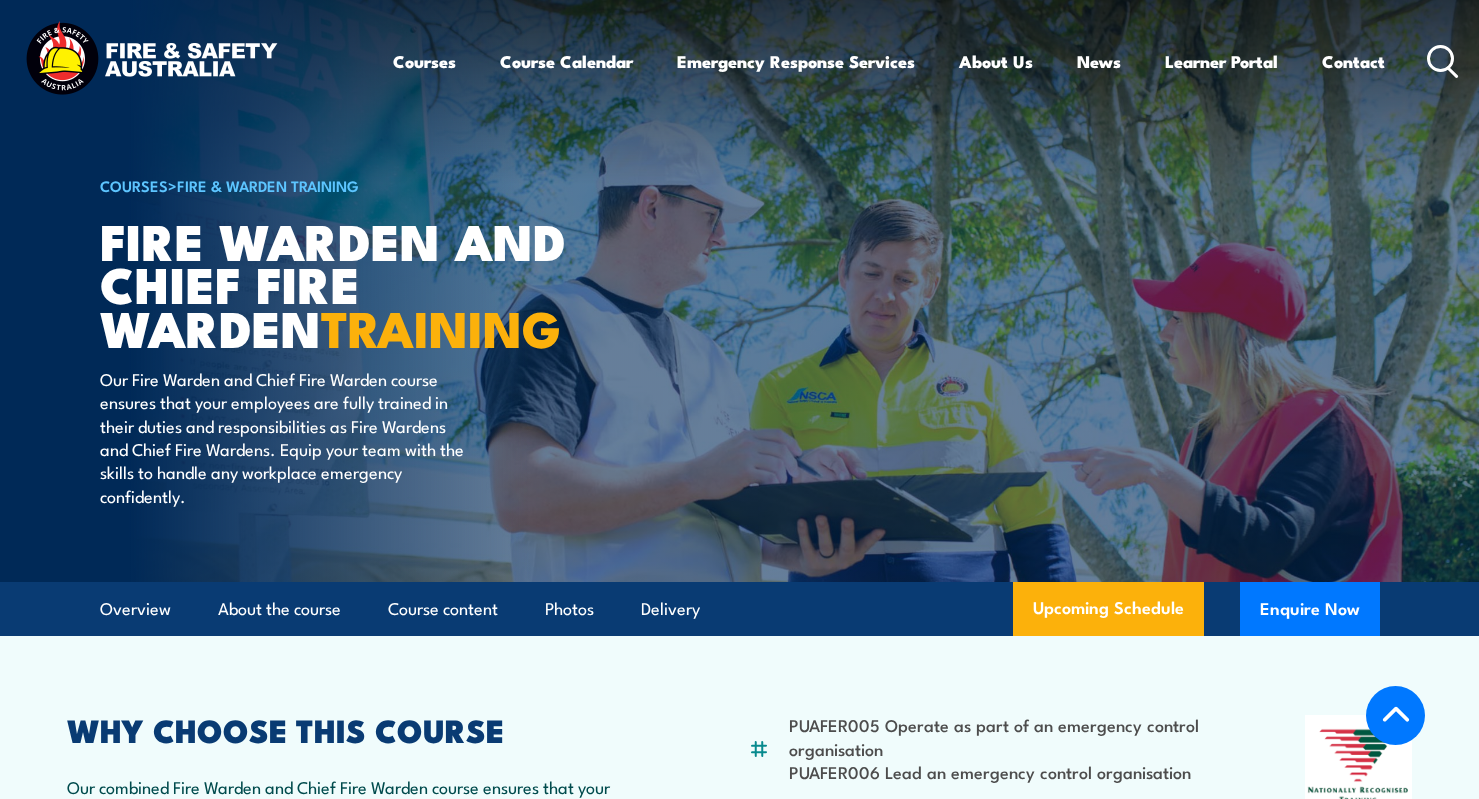 scroll, scrollTop: 3483, scrollLeft: 0, axis: vertical 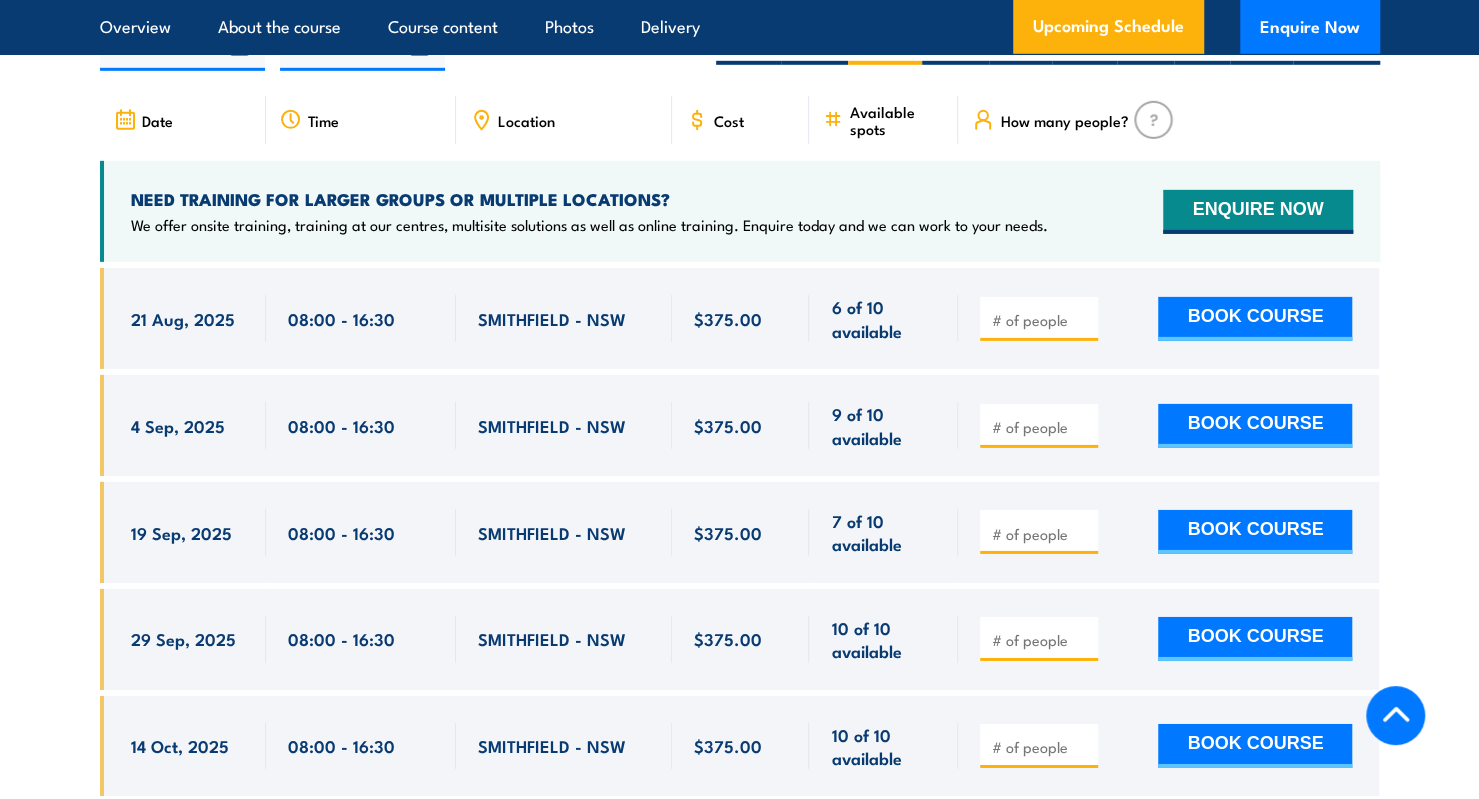 click at bounding box center (1041, 534) 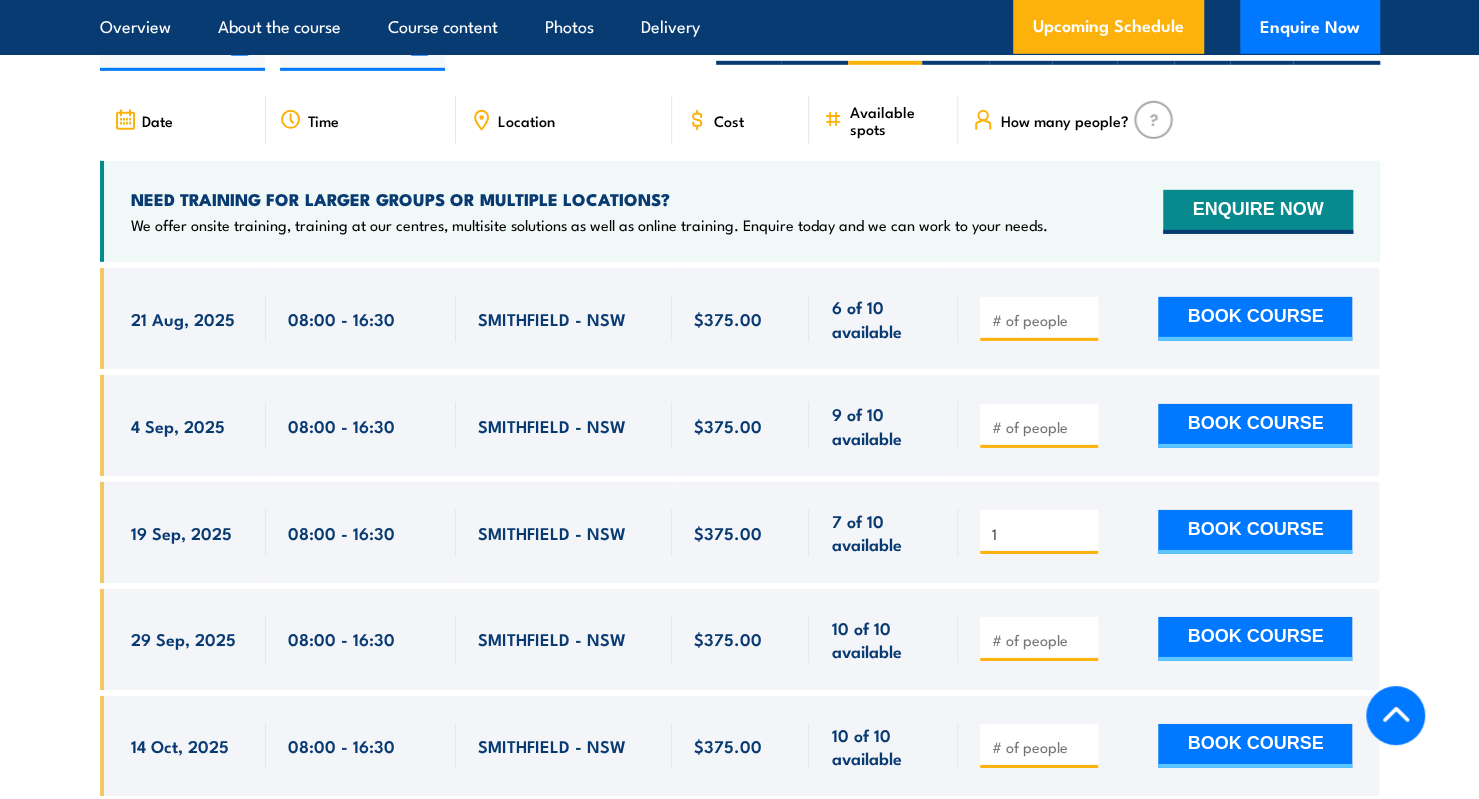 type on "1" 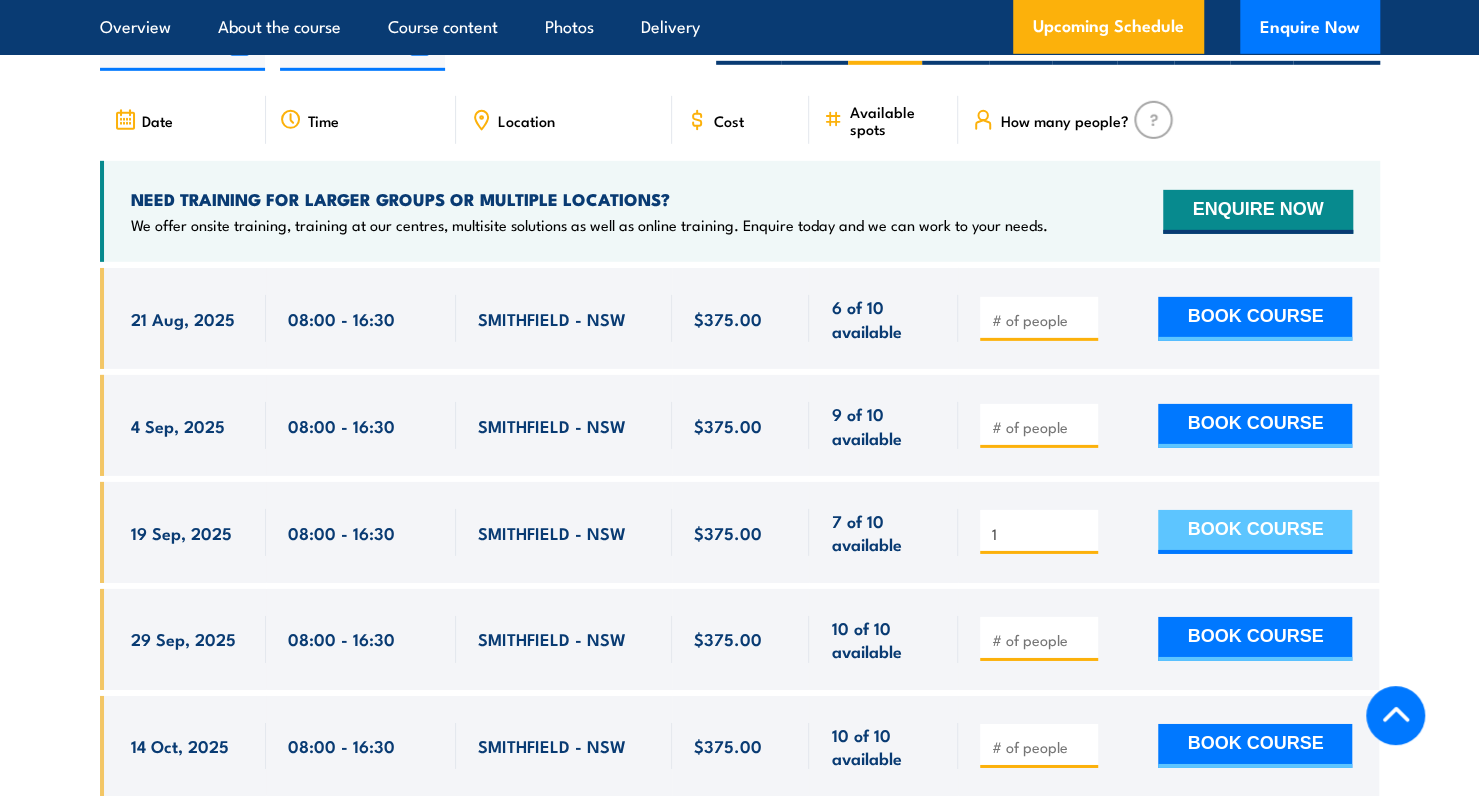 click on "BOOK COURSE" at bounding box center (1255, 532) 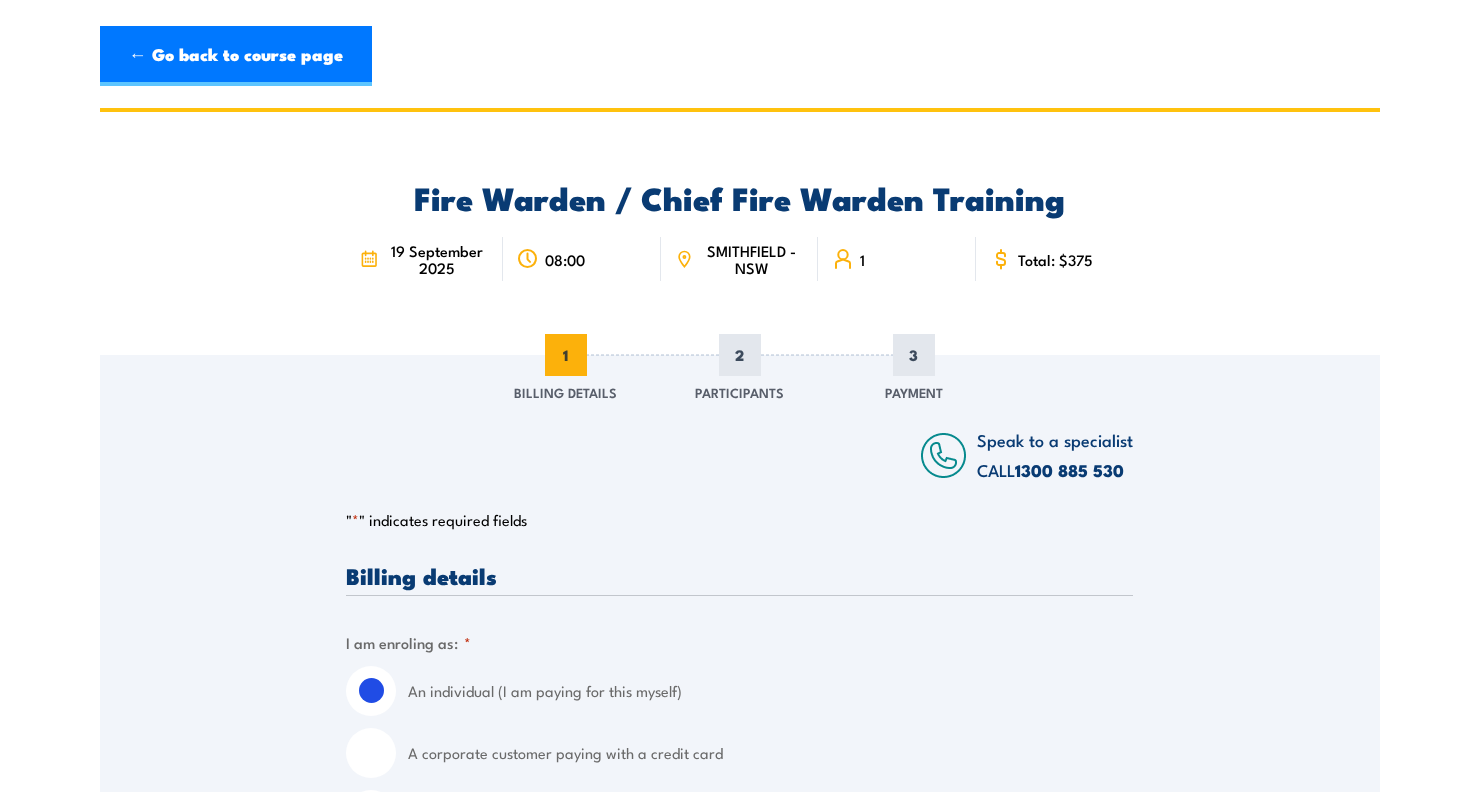 scroll, scrollTop: 0, scrollLeft: 0, axis: both 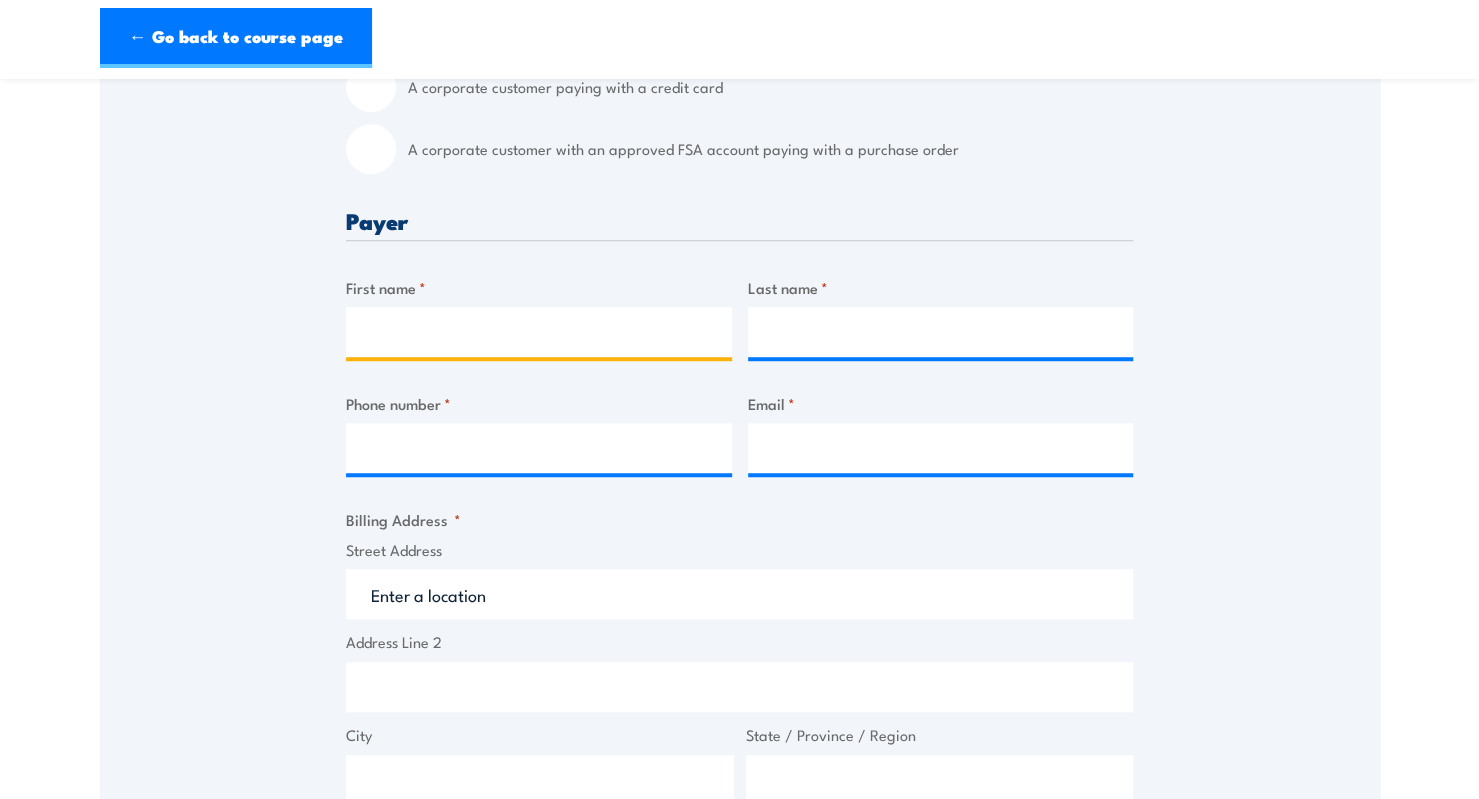 click on "First name *" at bounding box center (539, 332) 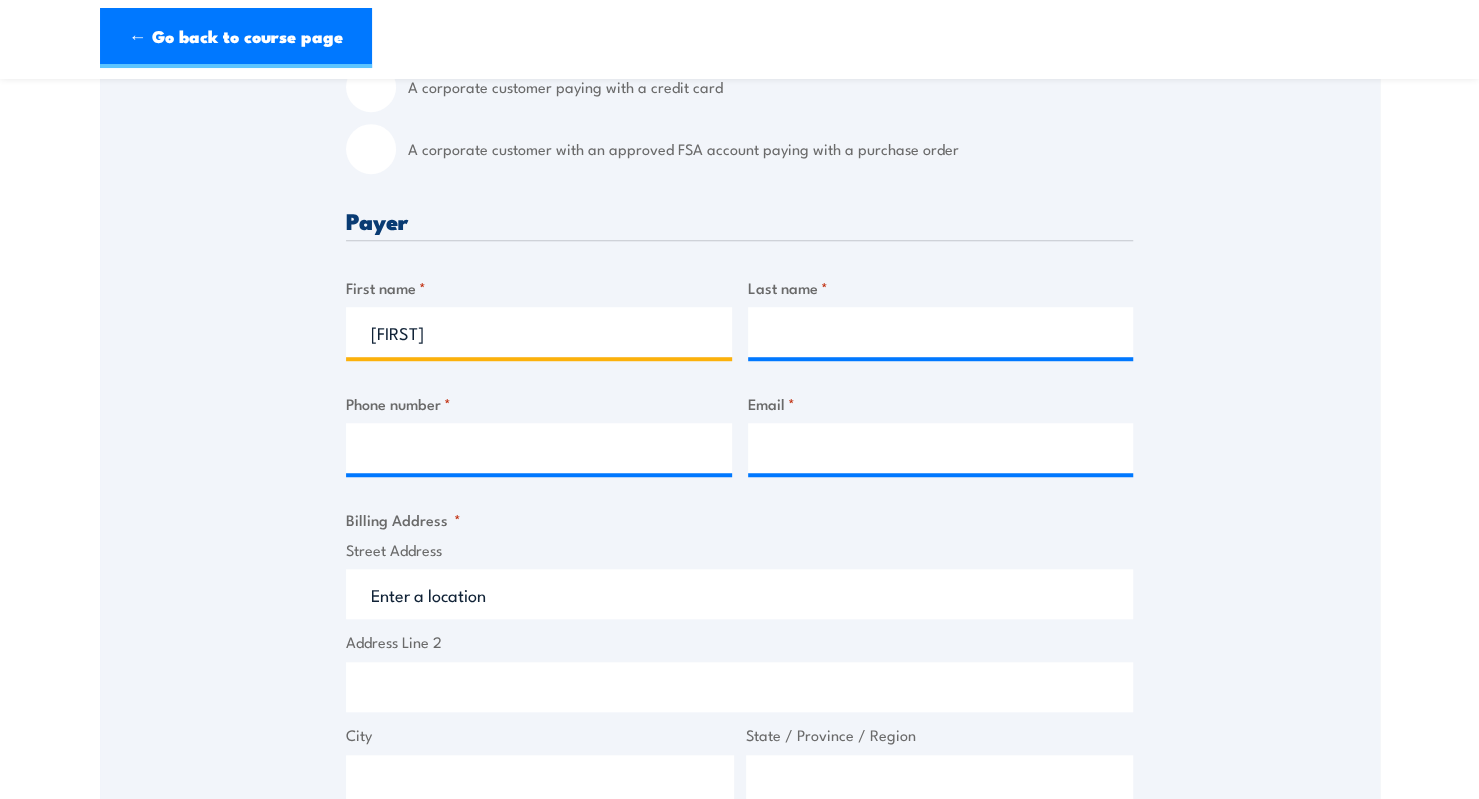 type on "[FIRST]" 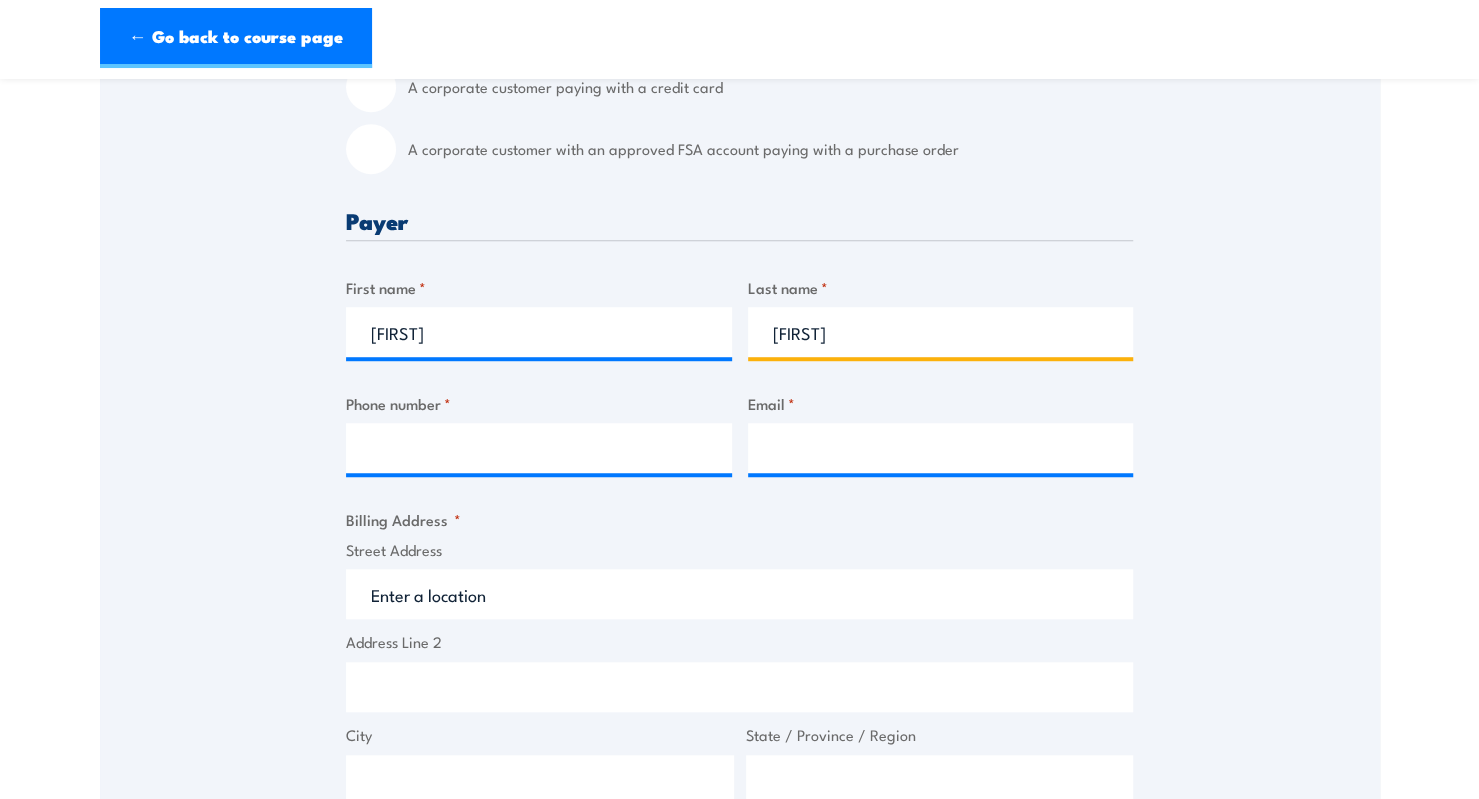 type on "[FIRST]" 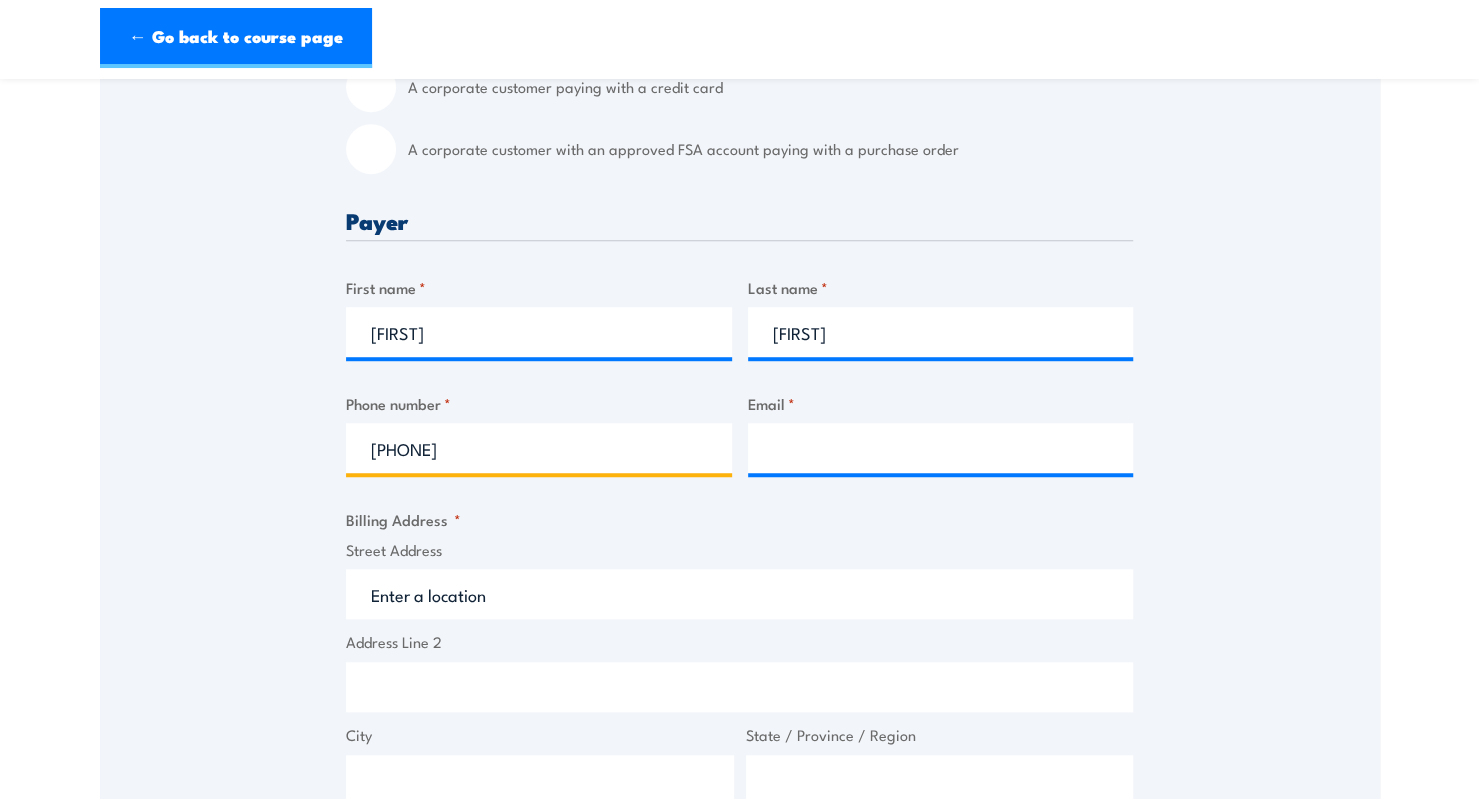 type on "[PHONE]" 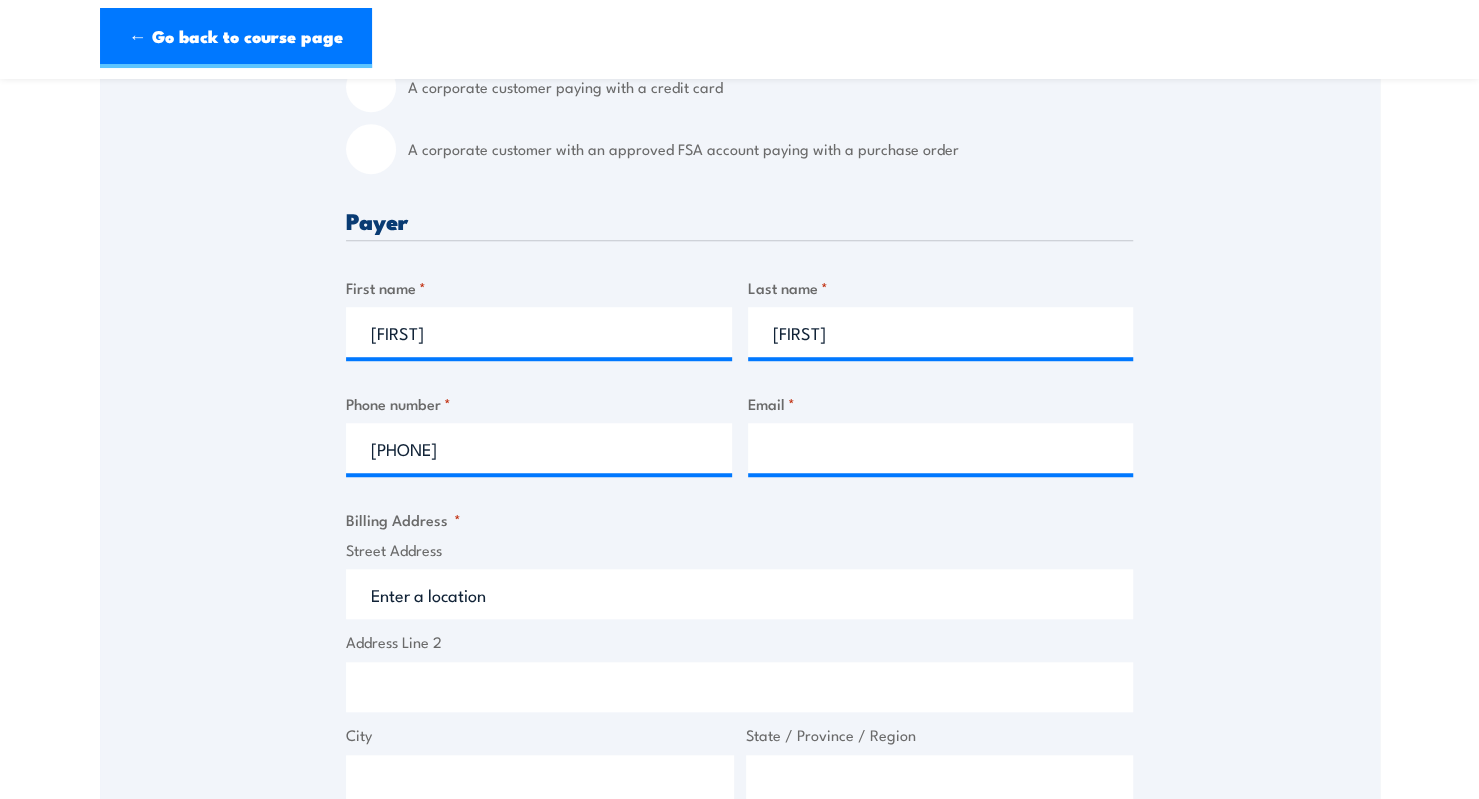 click on "Street Address" at bounding box center (739, 594) 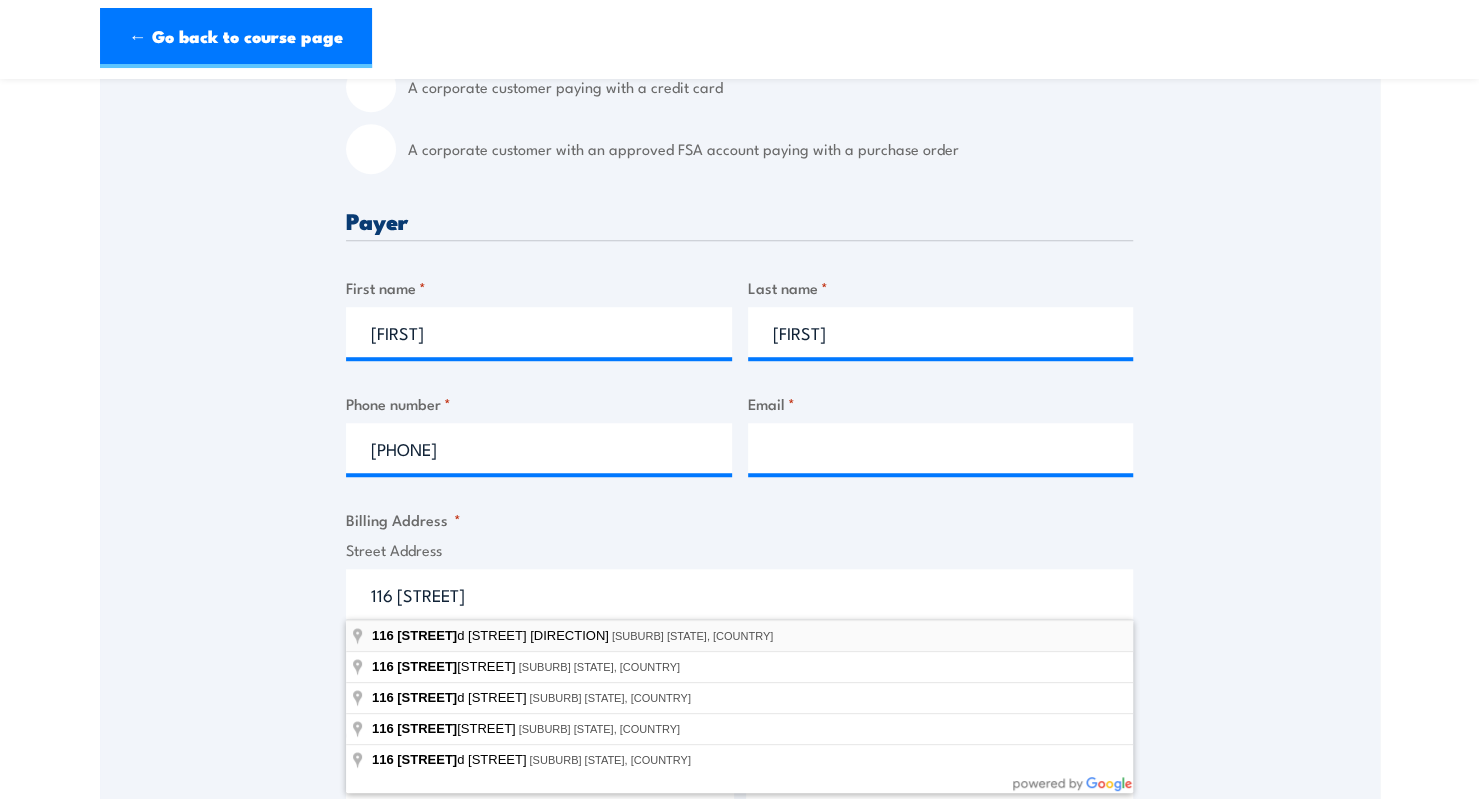 type on "116 [STREET] [DIRECTION], [SUBURB] [STATE], [COUNTRY]" 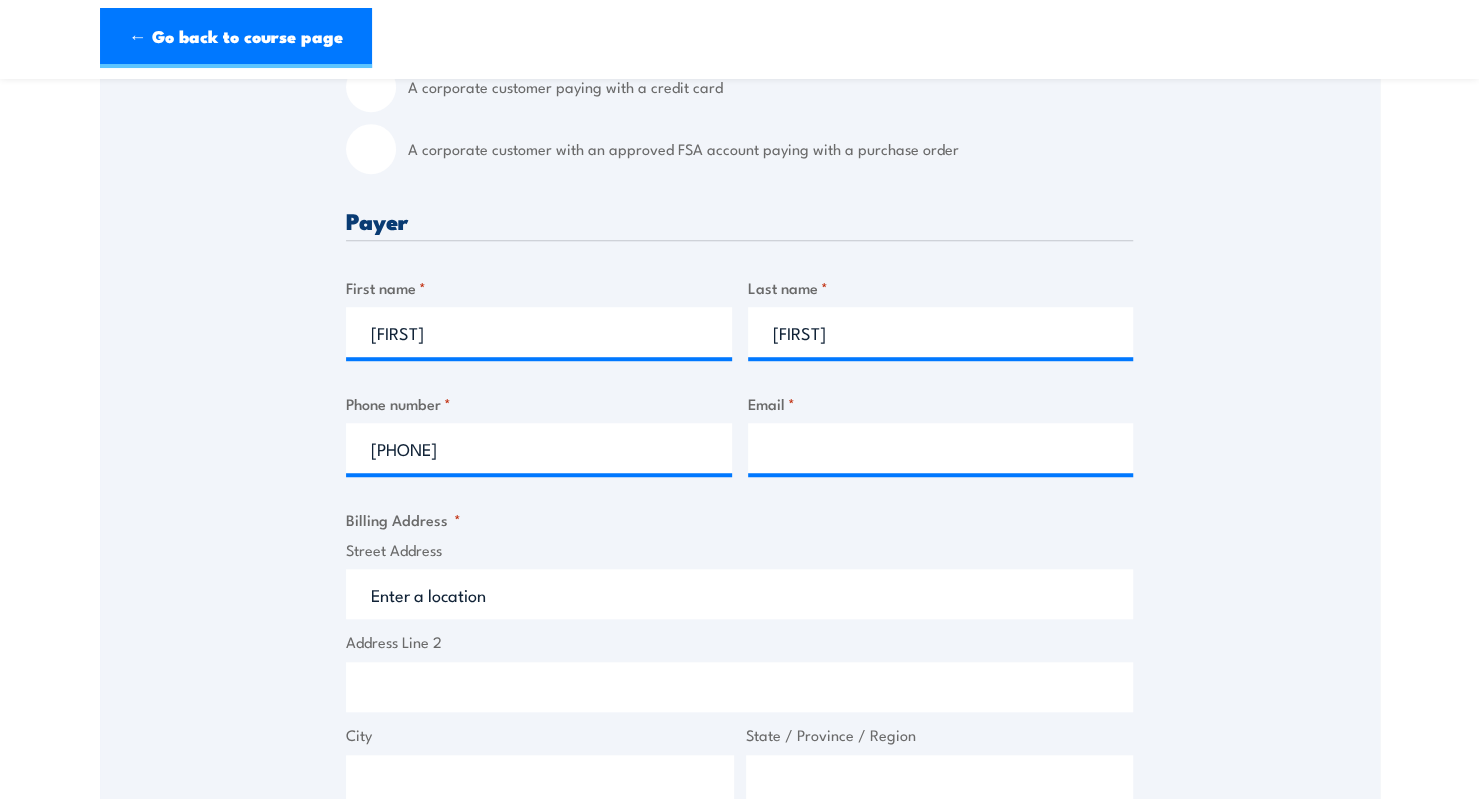 type on "116 [STREET] [DIRECTION]" 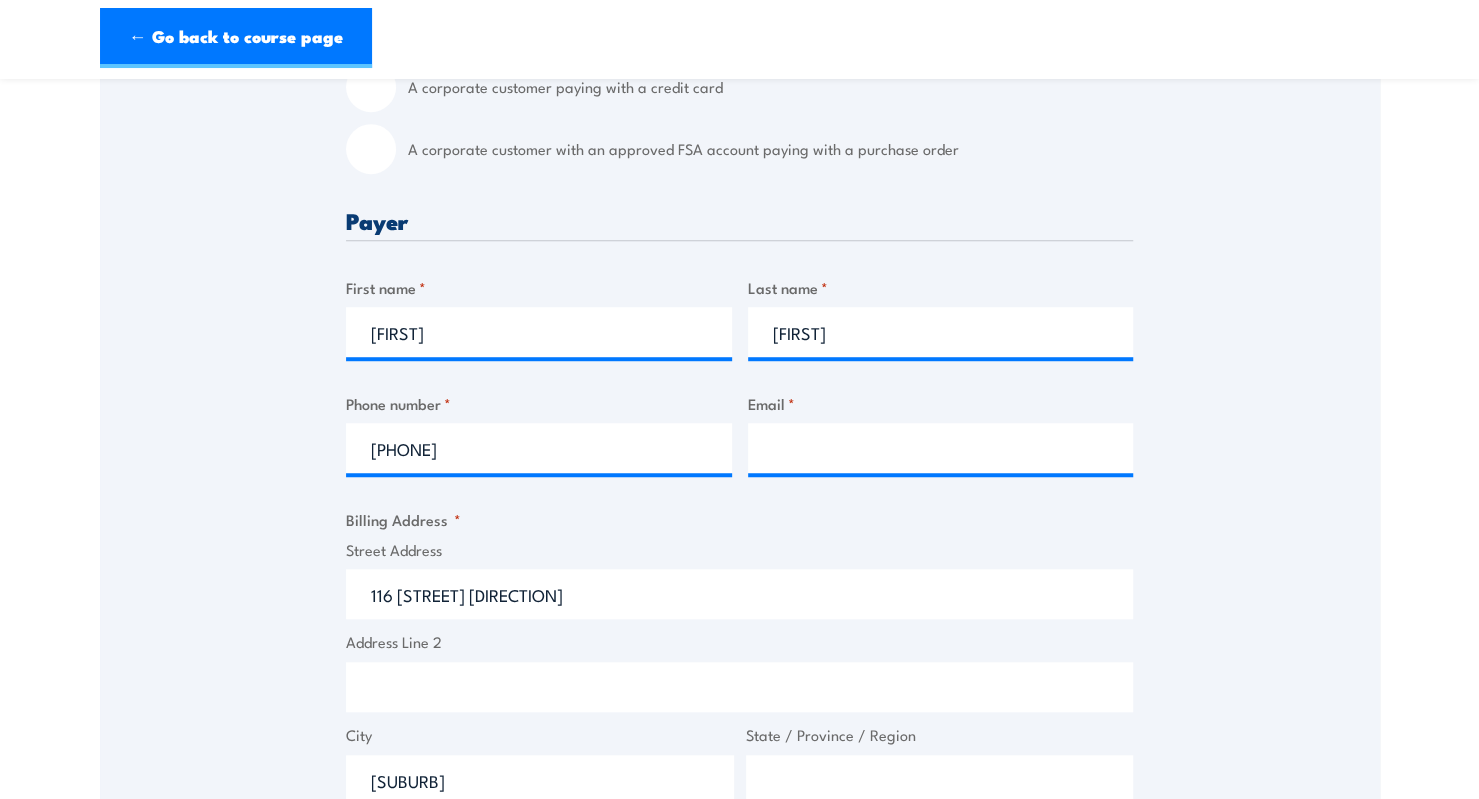 type on "New South Wales" 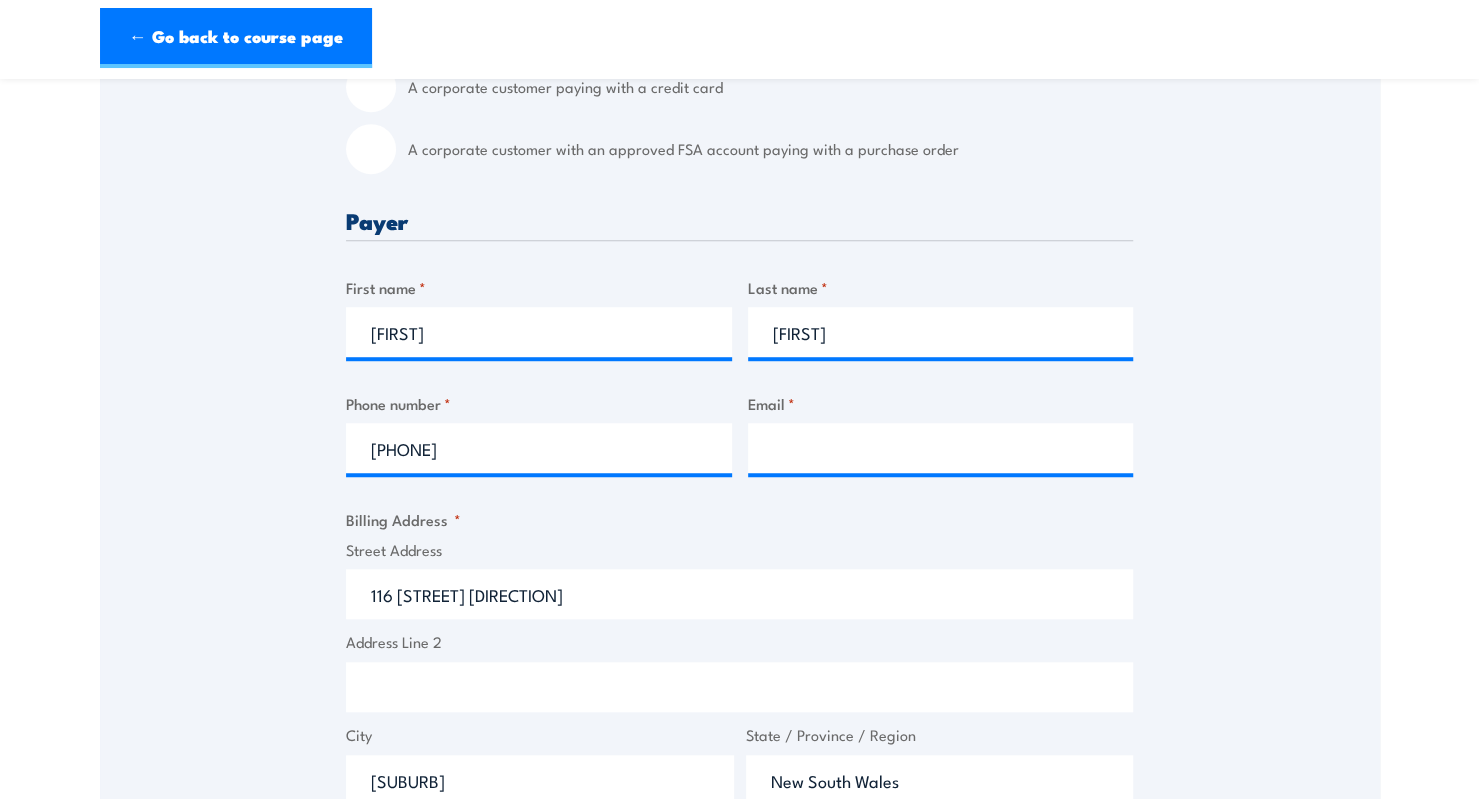 type on "[POSTAL_CODE]" 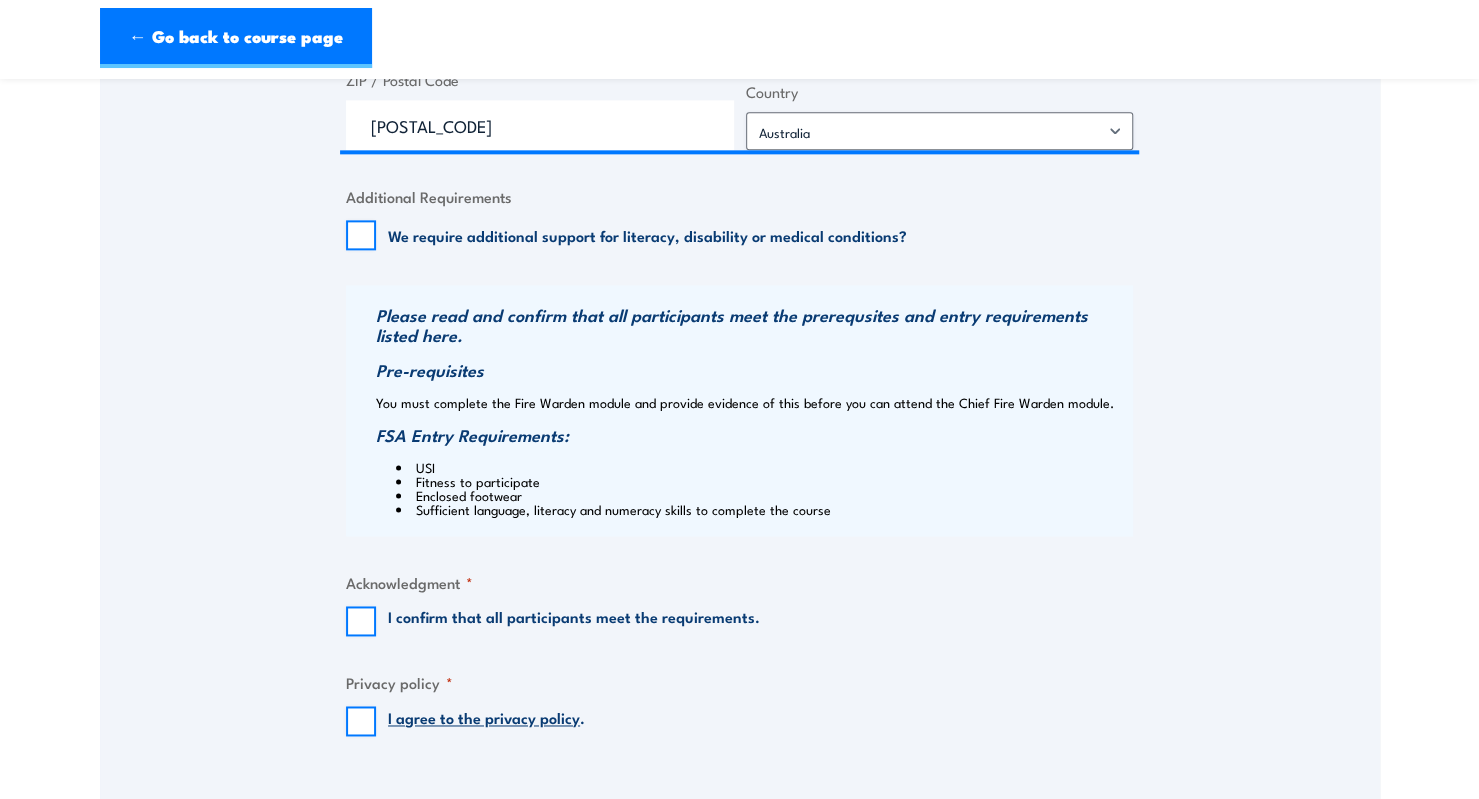 scroll, scrollTop: 1425, scrollLeft: 0, axis: vertical 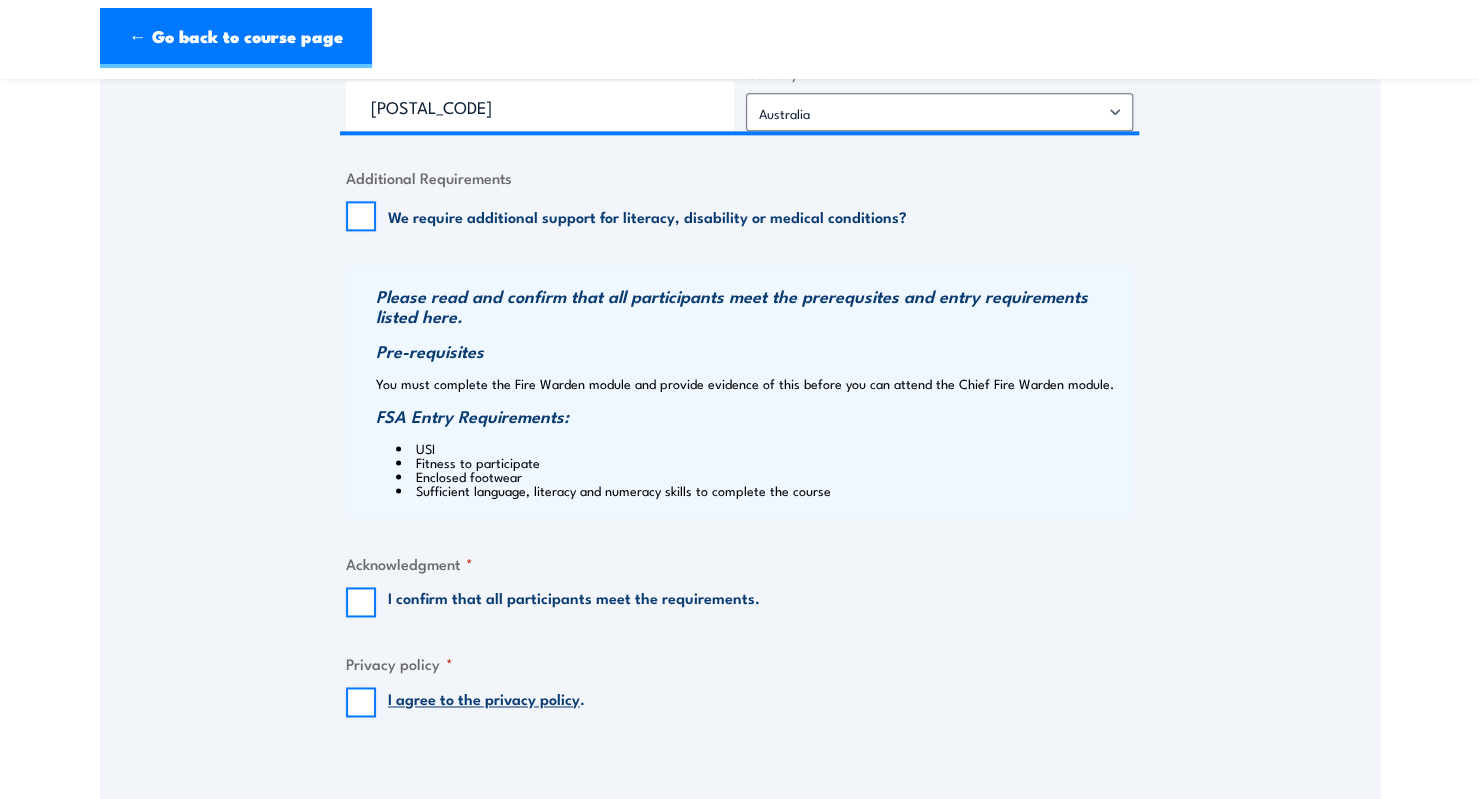 click on "I confirm that all participants meet the requirements." at bounding box center [574, 602] 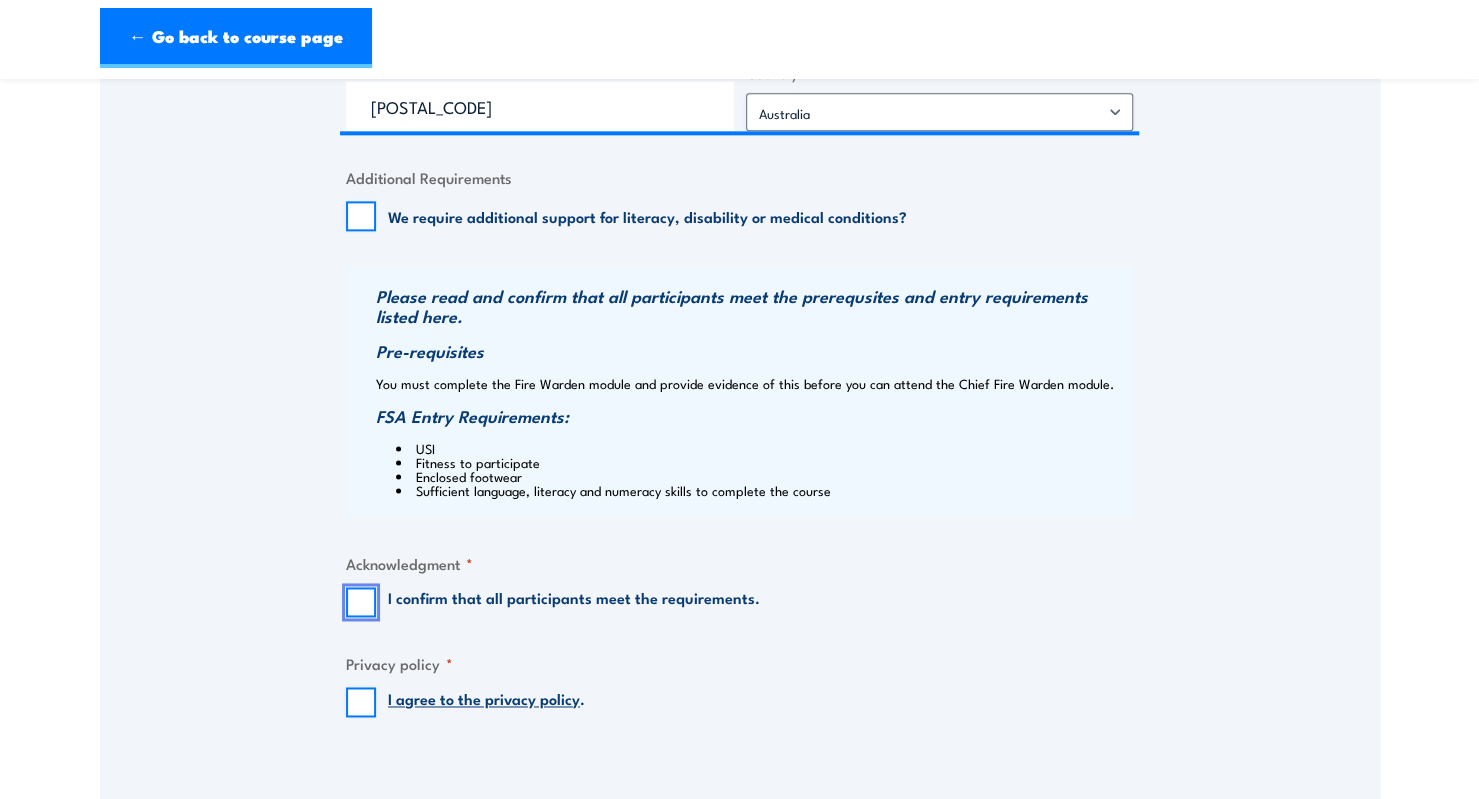click on "I confirm that all participants meet the requirements." at bounding box center [361, 602] 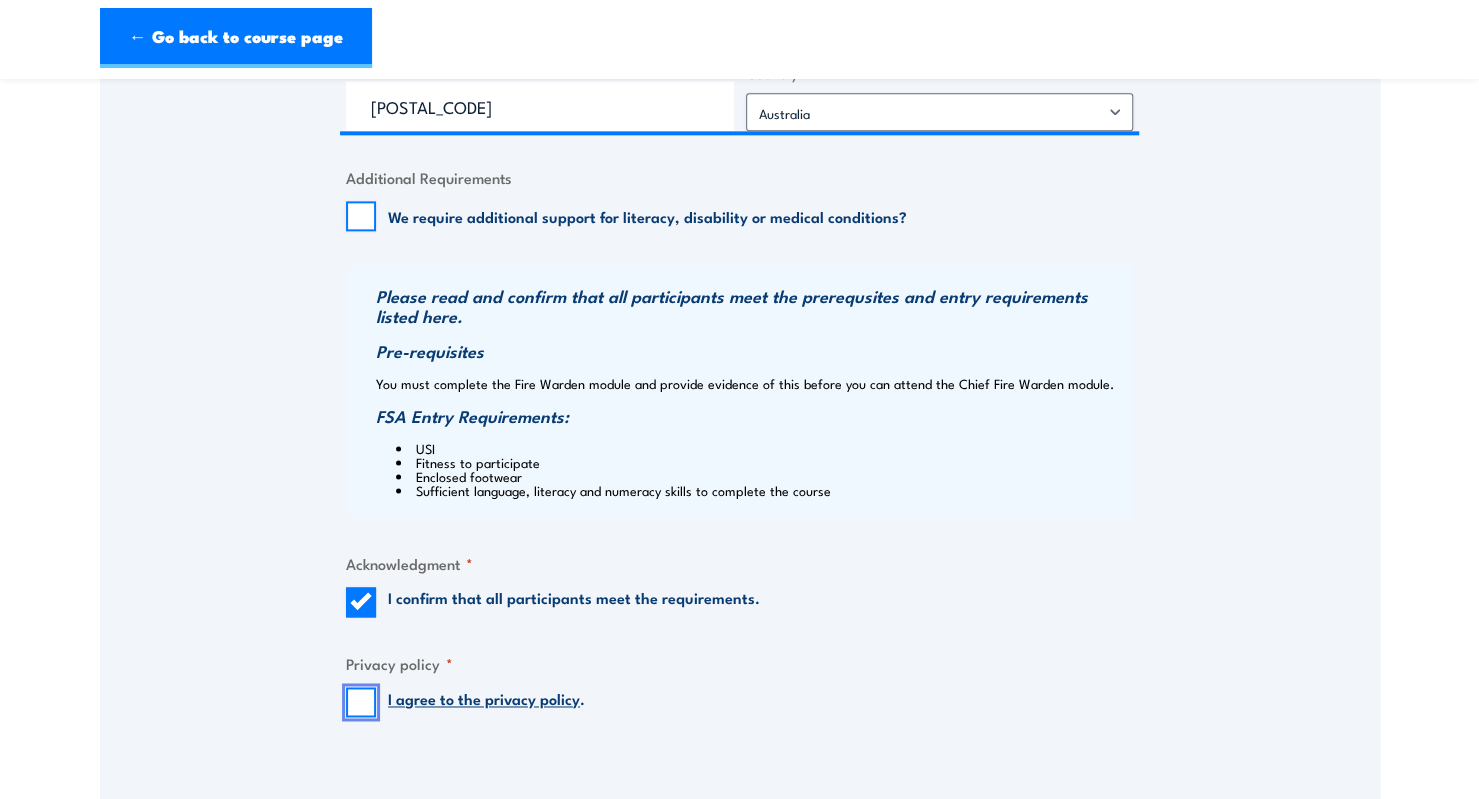 click on "I agree to the privacy policy ." at bounding box center (361, 702) 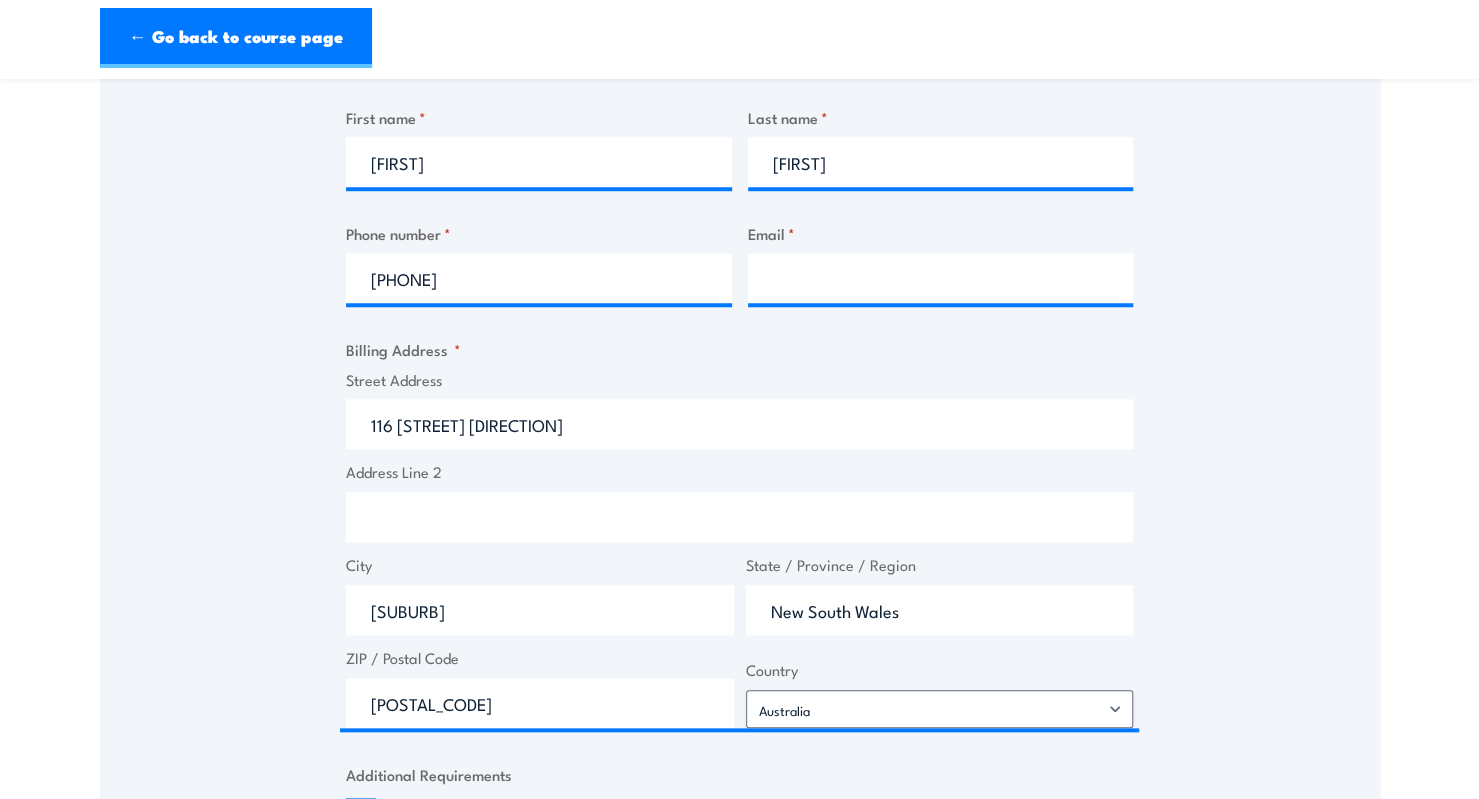 scroll, scrollTop: 823, scrollLeft: 0, axis: vertical 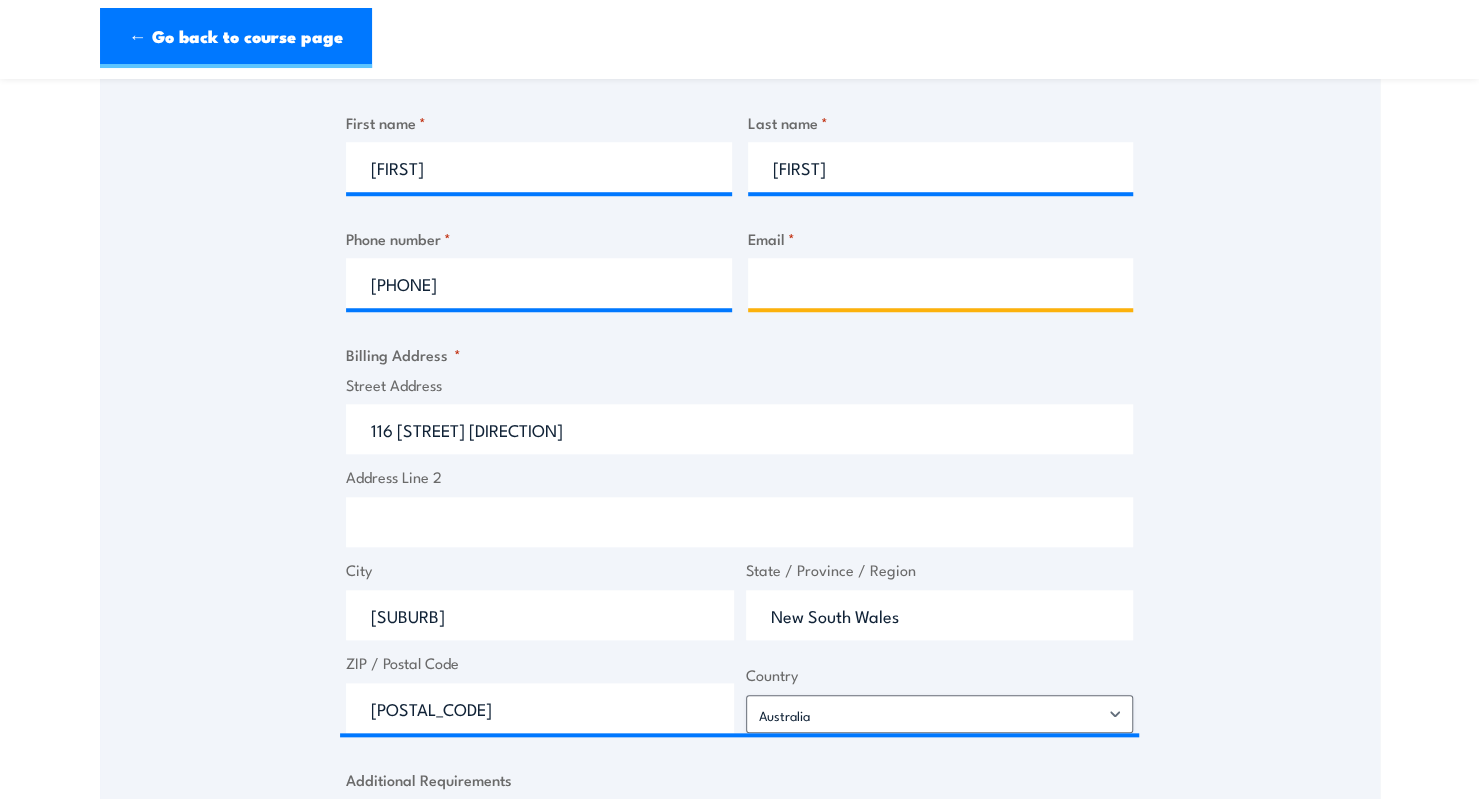 click on "Email *" at bounding box center [941, 283] 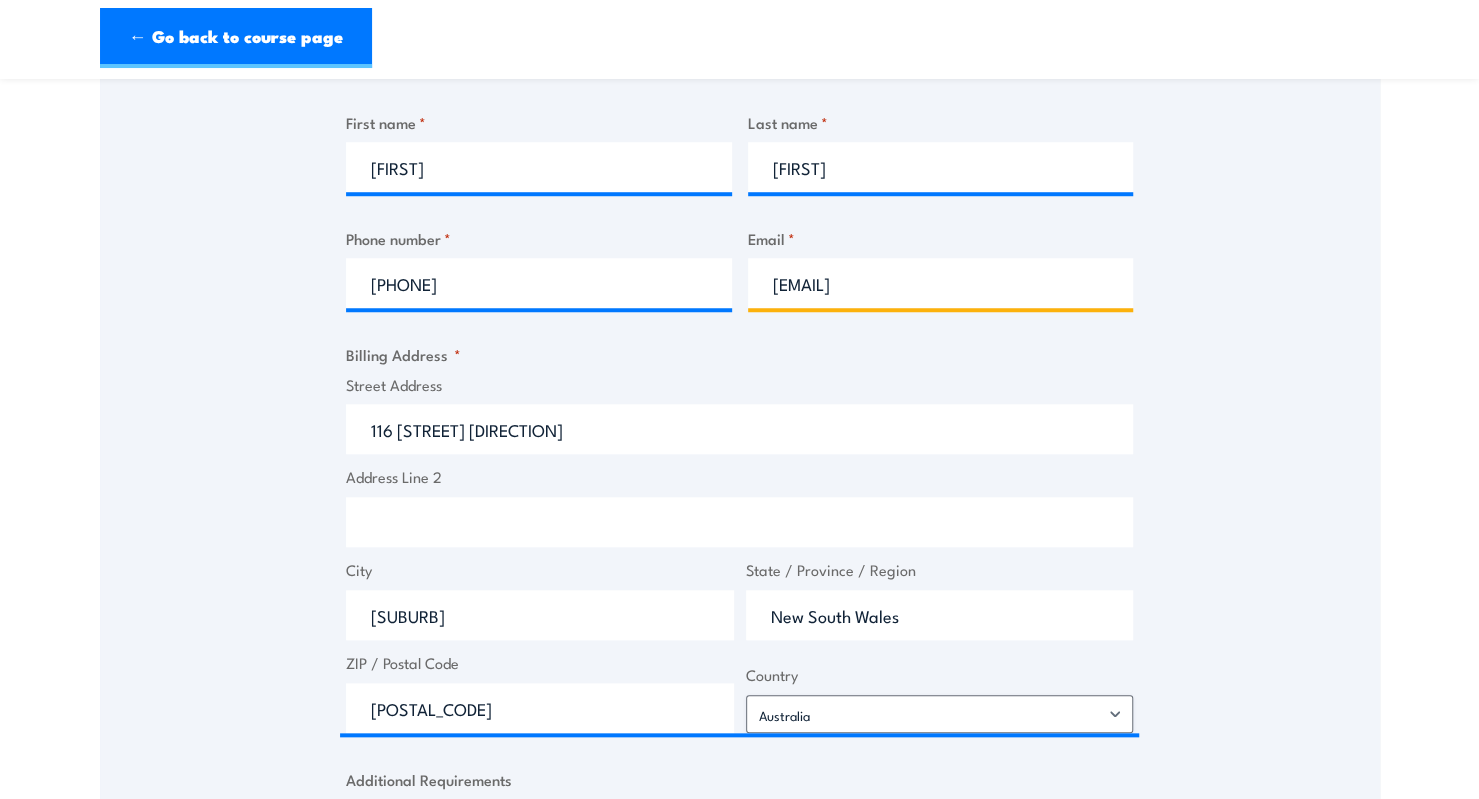 type on "[EMAIL]" 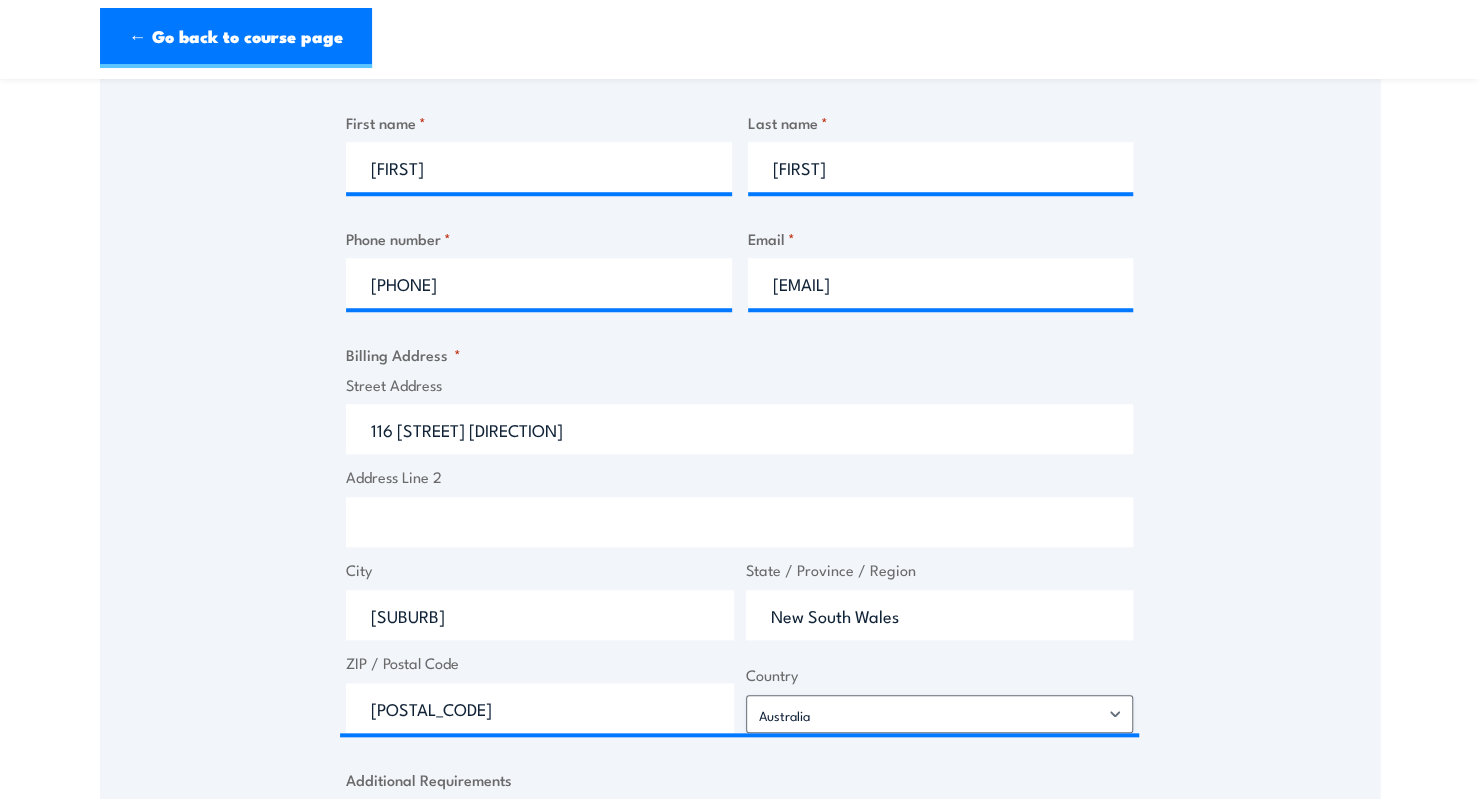 click on "Speak to a specialist
CALL  1300 885 530
CALL  1300 885 530
" * " indicates required fields
1 Billing Details 2 Participants 3 Payment
Billing details I am enroling as: *
An individual (I am paying for this myself)
A corporate customer paying with a credit card
*" at bounding box center [740, 443] 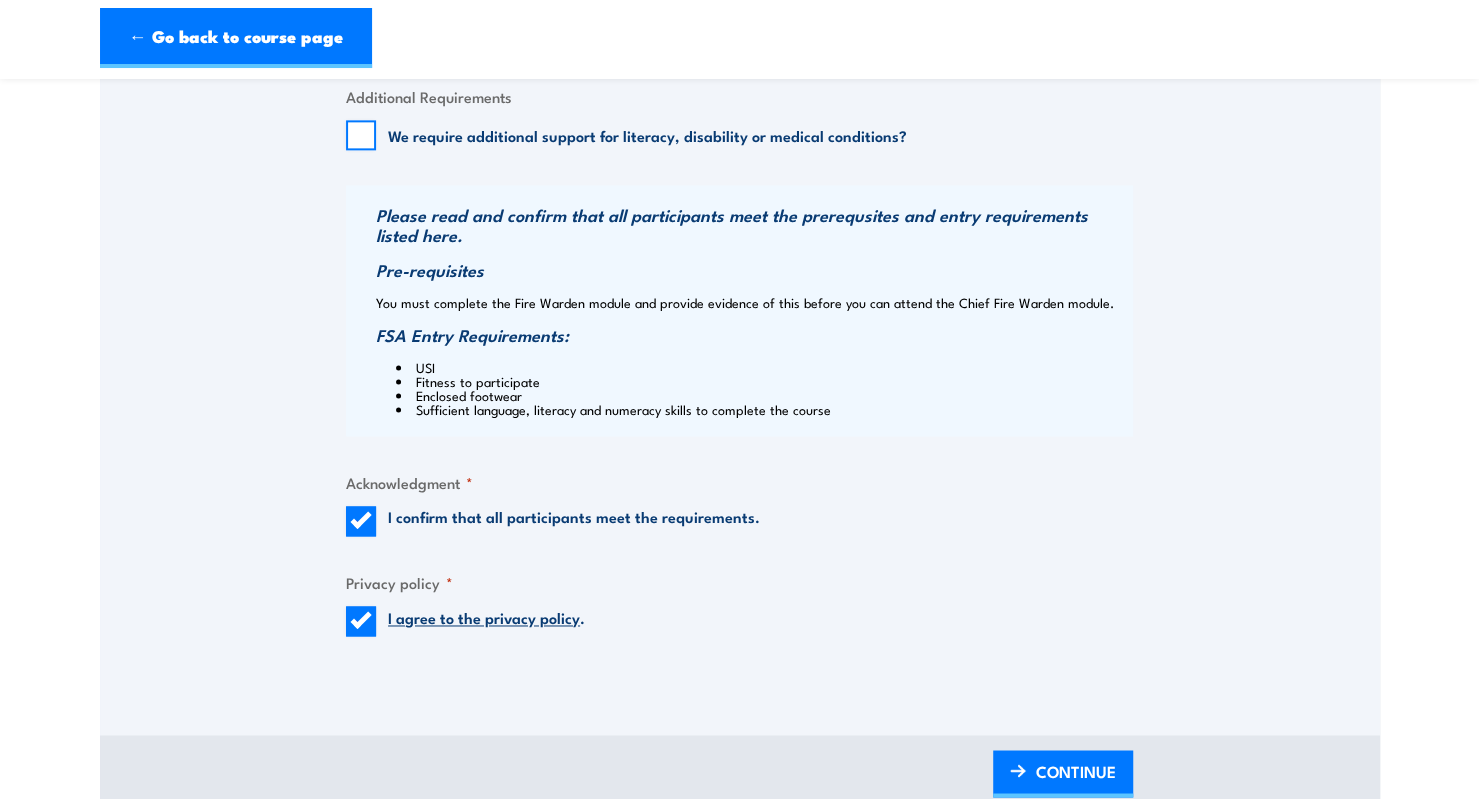 scroll, scrollTop: 1687, scrollLeft: 0, axis: vertical 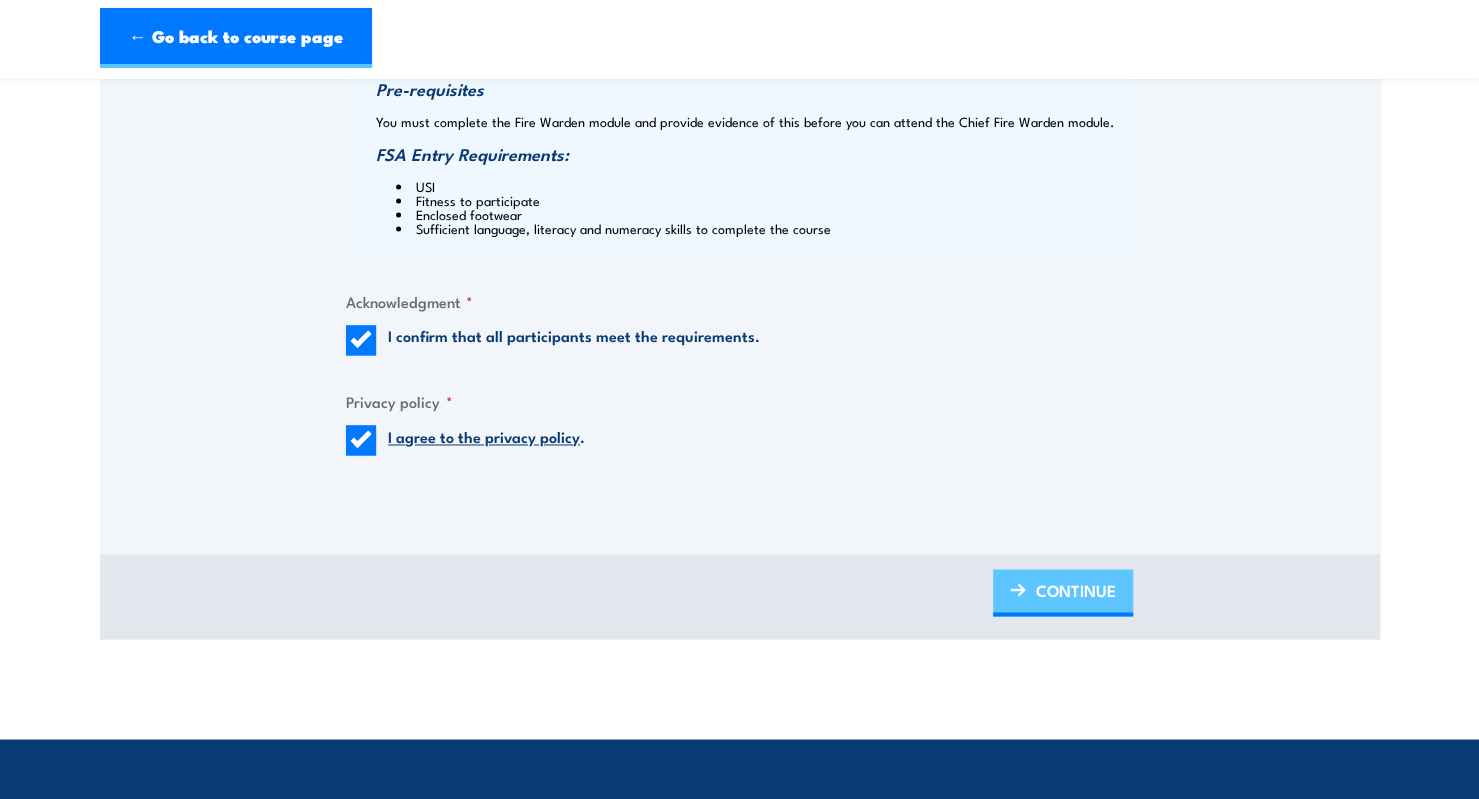 click on "CONTINUE" at bounding box center (1076, 589) 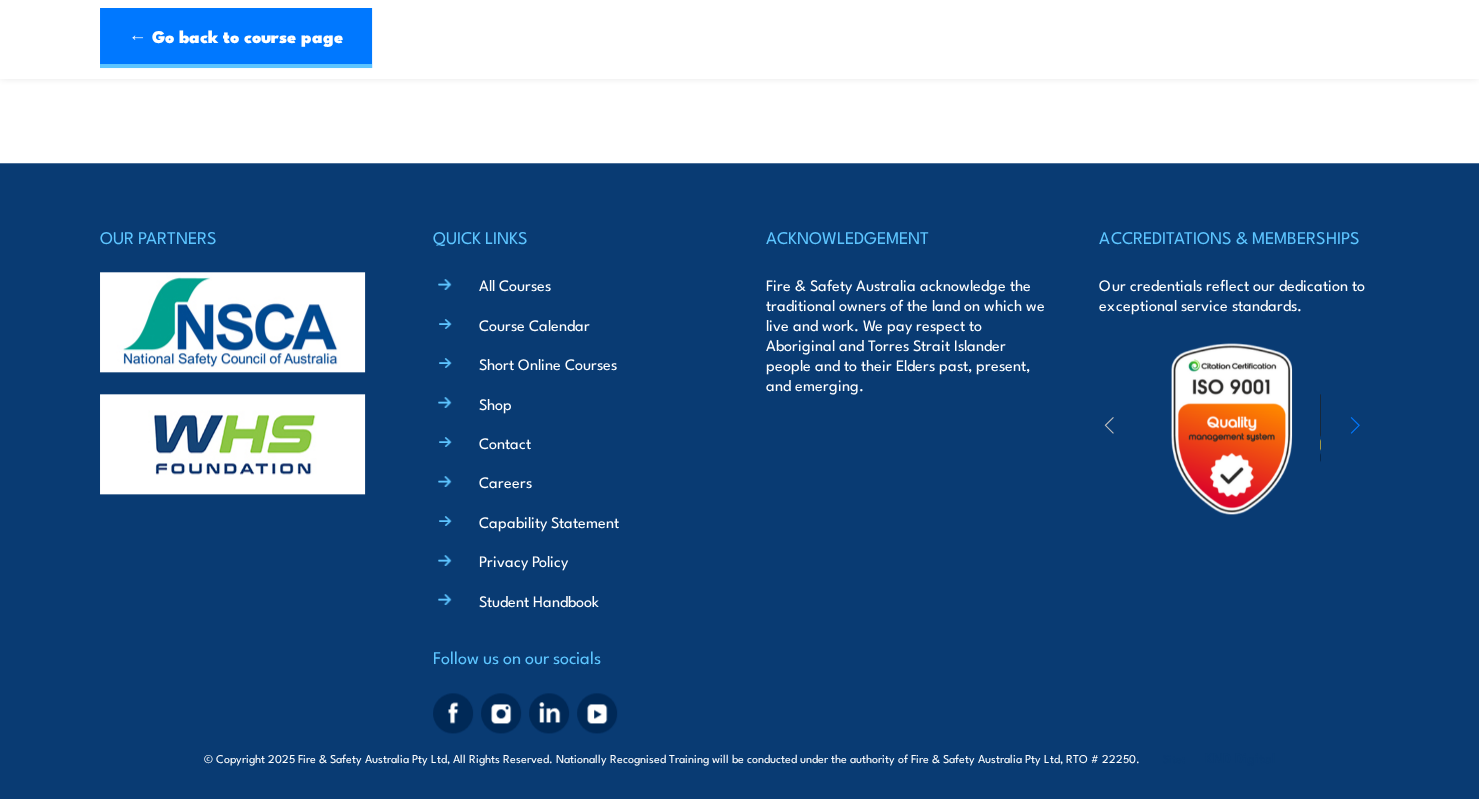 scroll, scrollTop: 593, scrollLeft: 0, axis: vertical 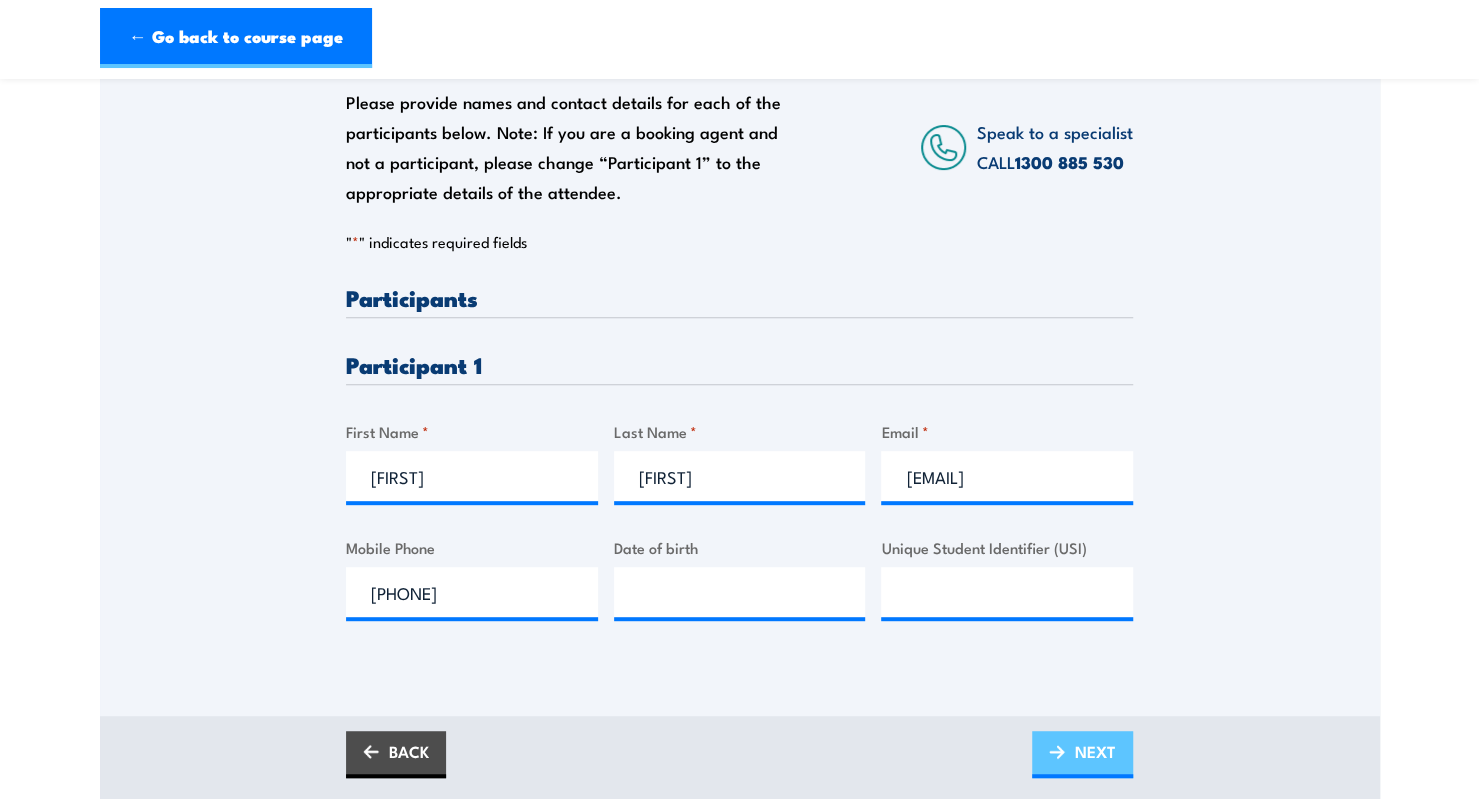click on "NEXT" at bounding box center [1082, 754] 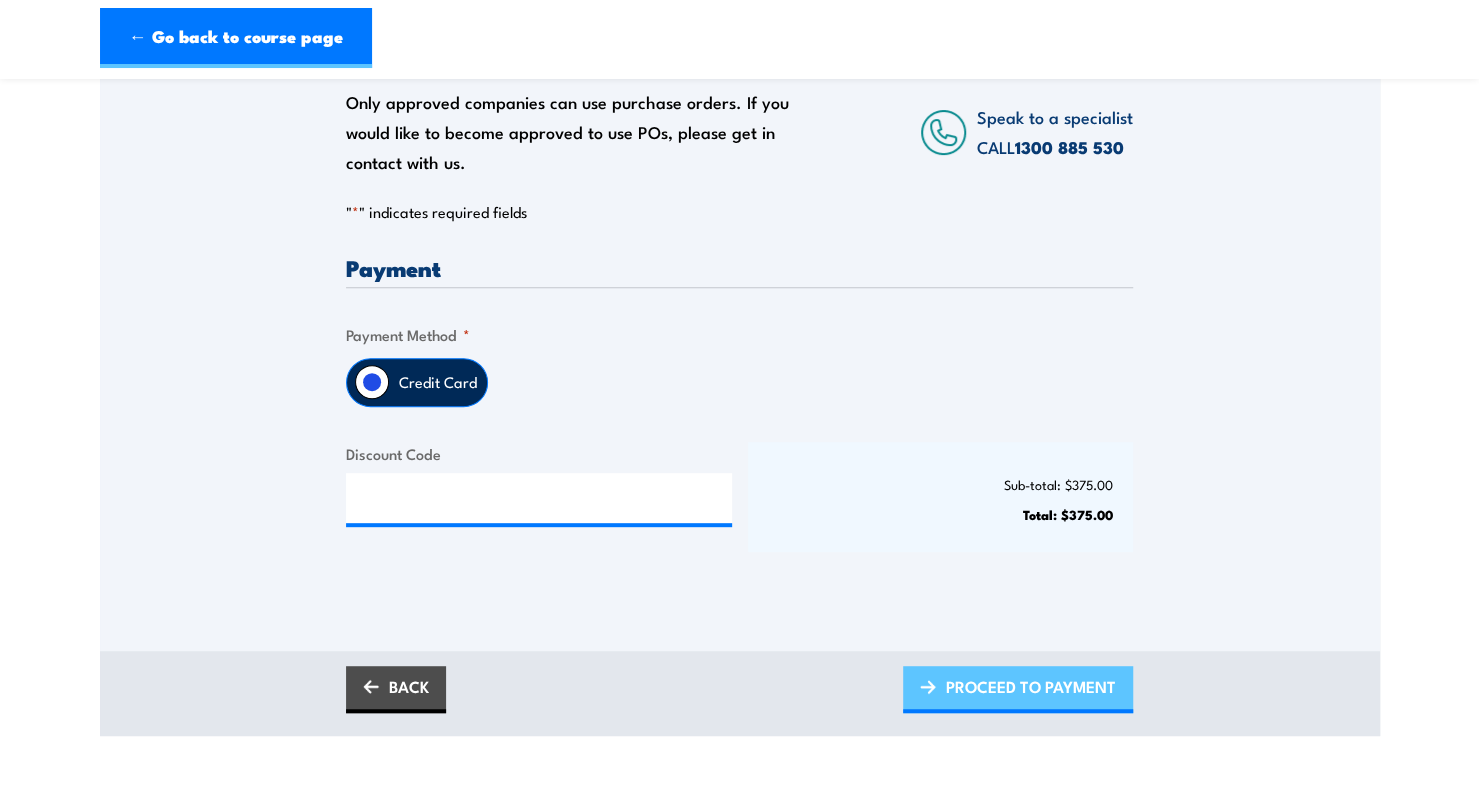 scroll, scrollTop: 73, scrollLeft: 0, axis: vertical 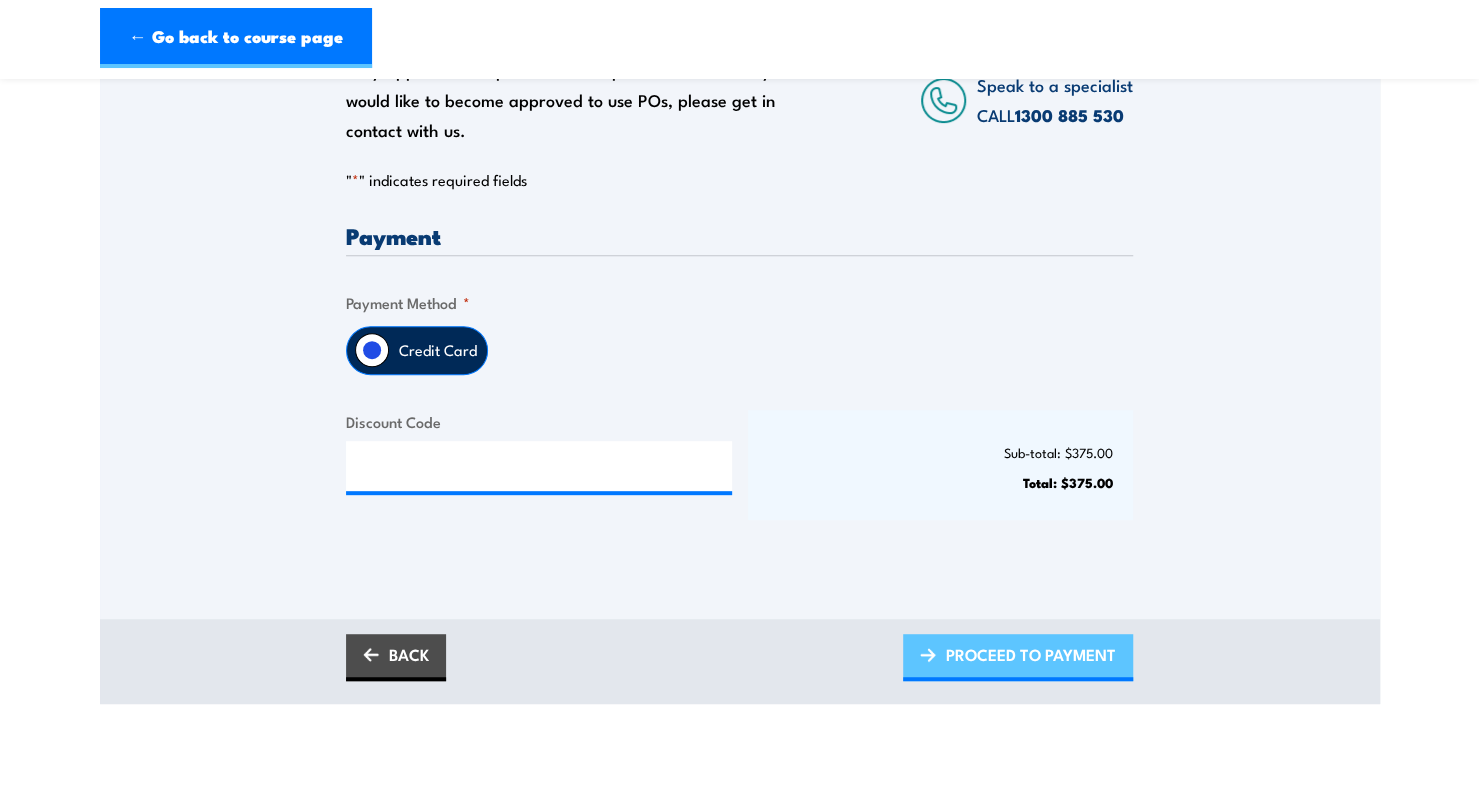 click on "PROCEED TO PAYMENT" at bounding box center (1031, 654) 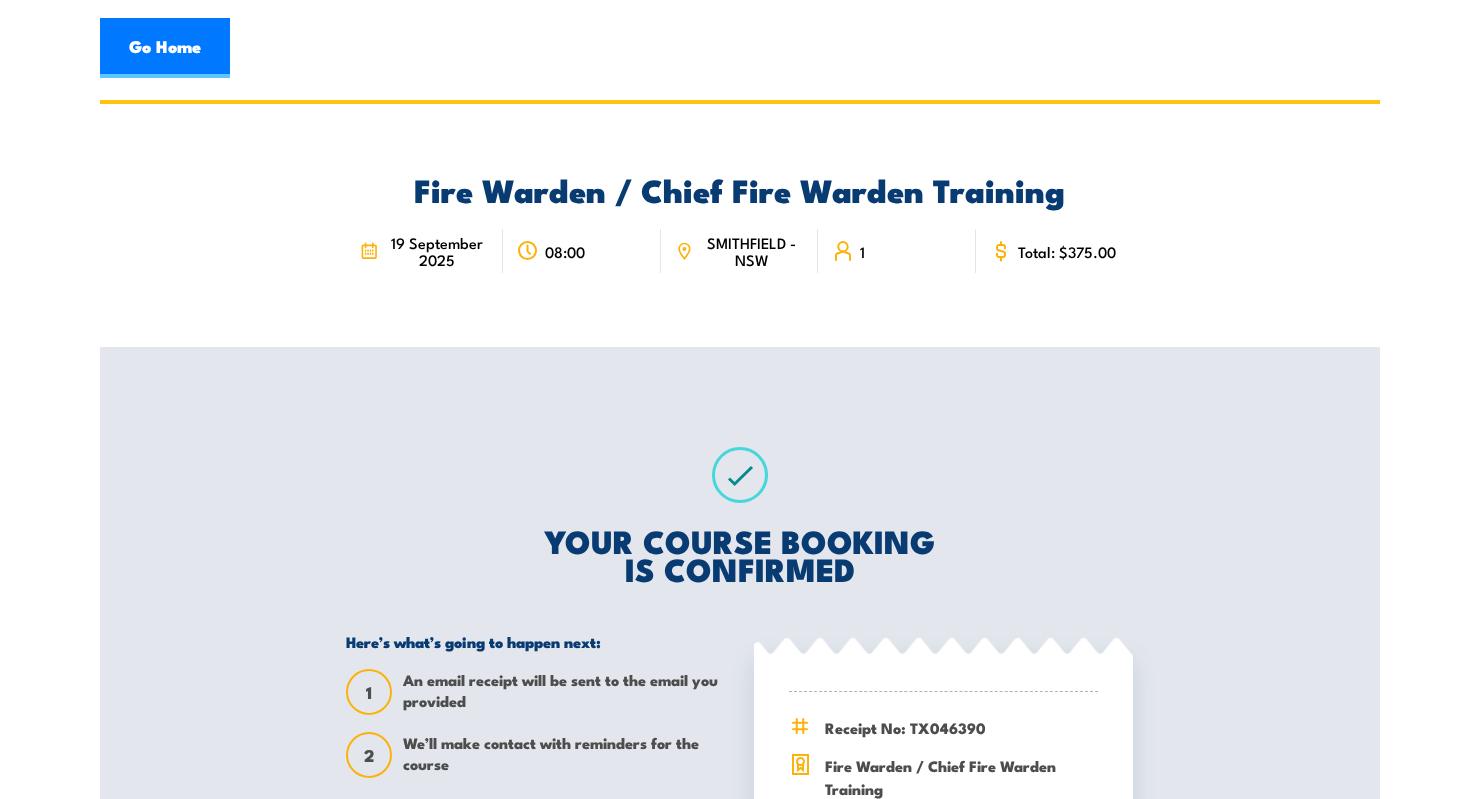 scroll, scrollTop: 0, scrollLeft: 0, axis: both 